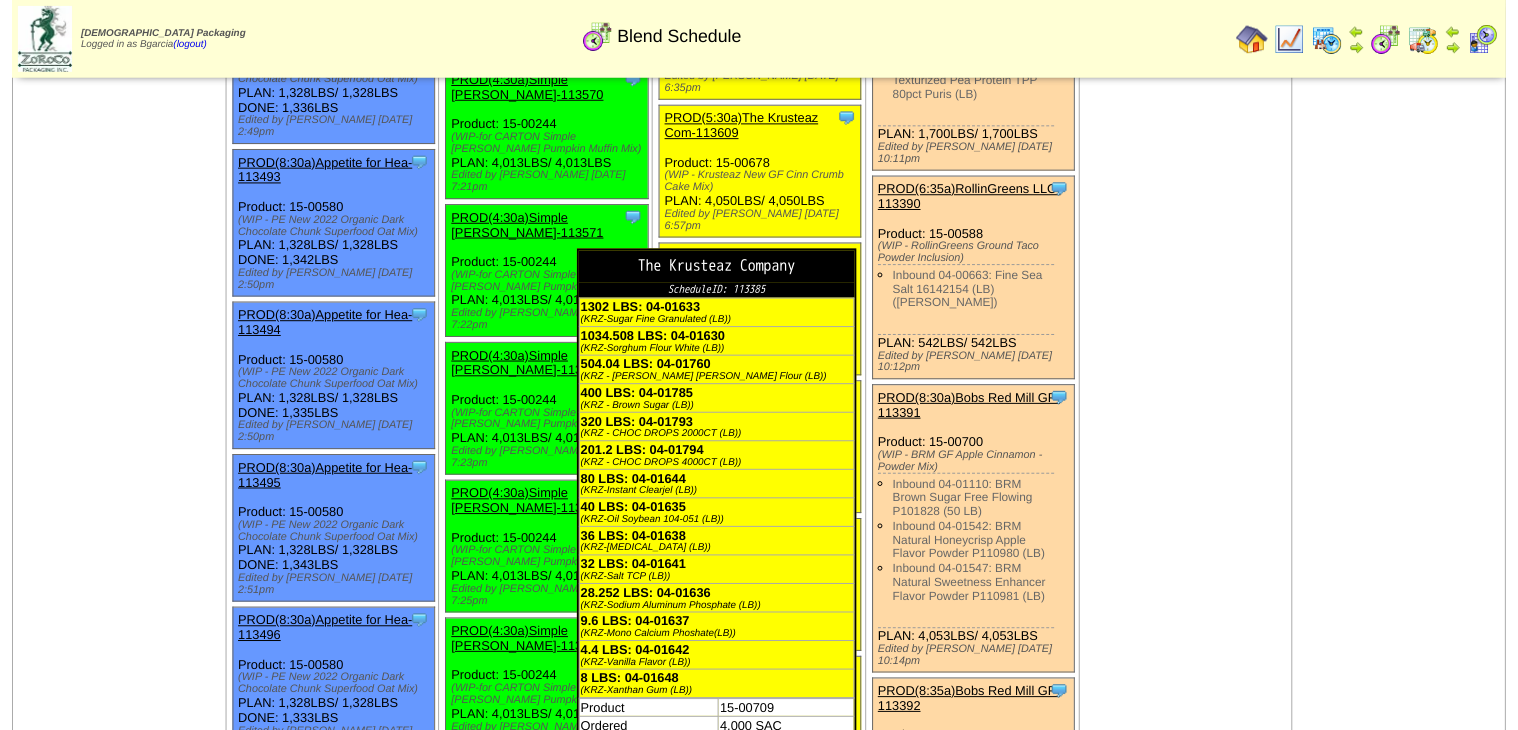 scroll, scrollTop: 480, scrollLeft: 0, axis: vertical 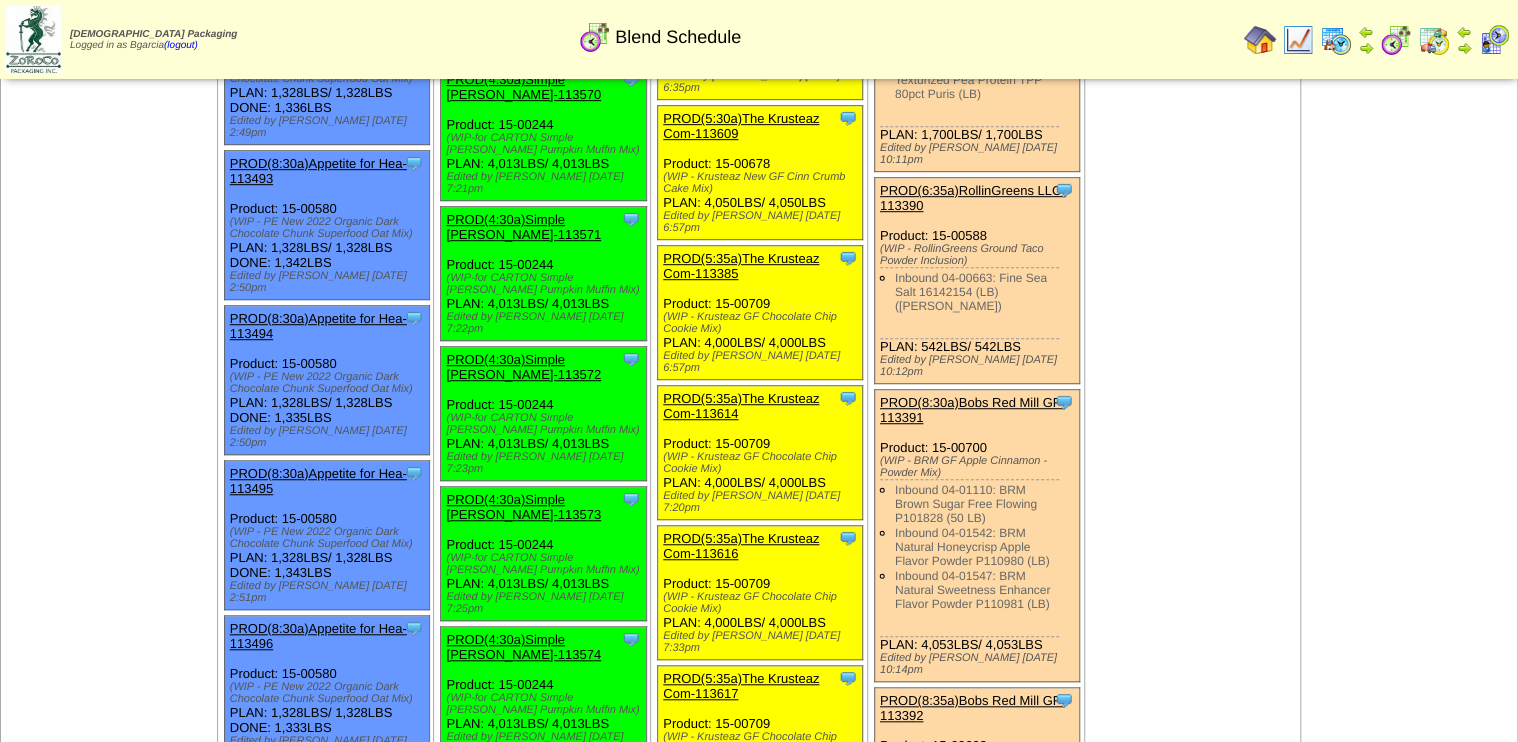 click on "PROD(5:35a)The Krusteaz Com-113385" at bounding box center [741, 266] 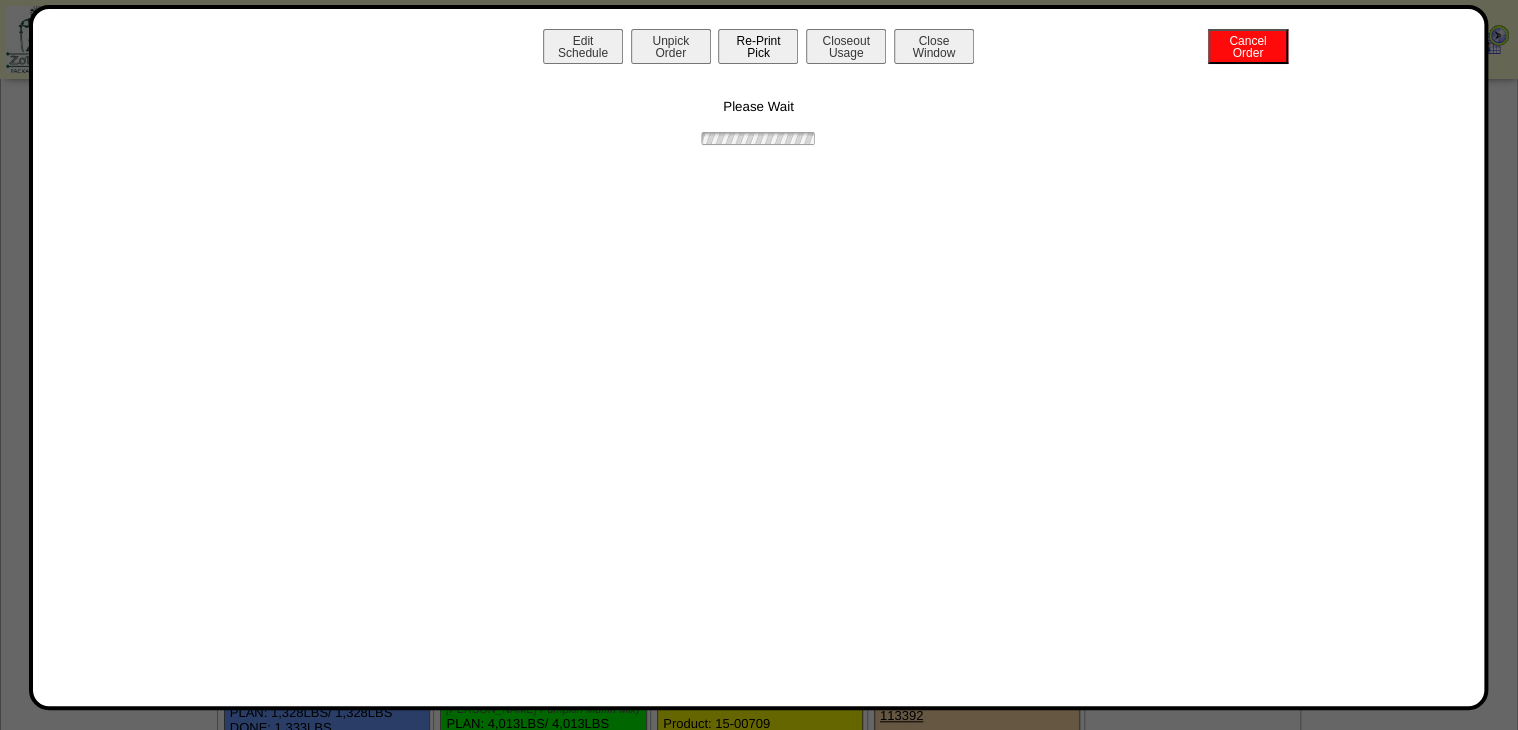 click on "Re-Print Pick" at bounding box center (758, 46) 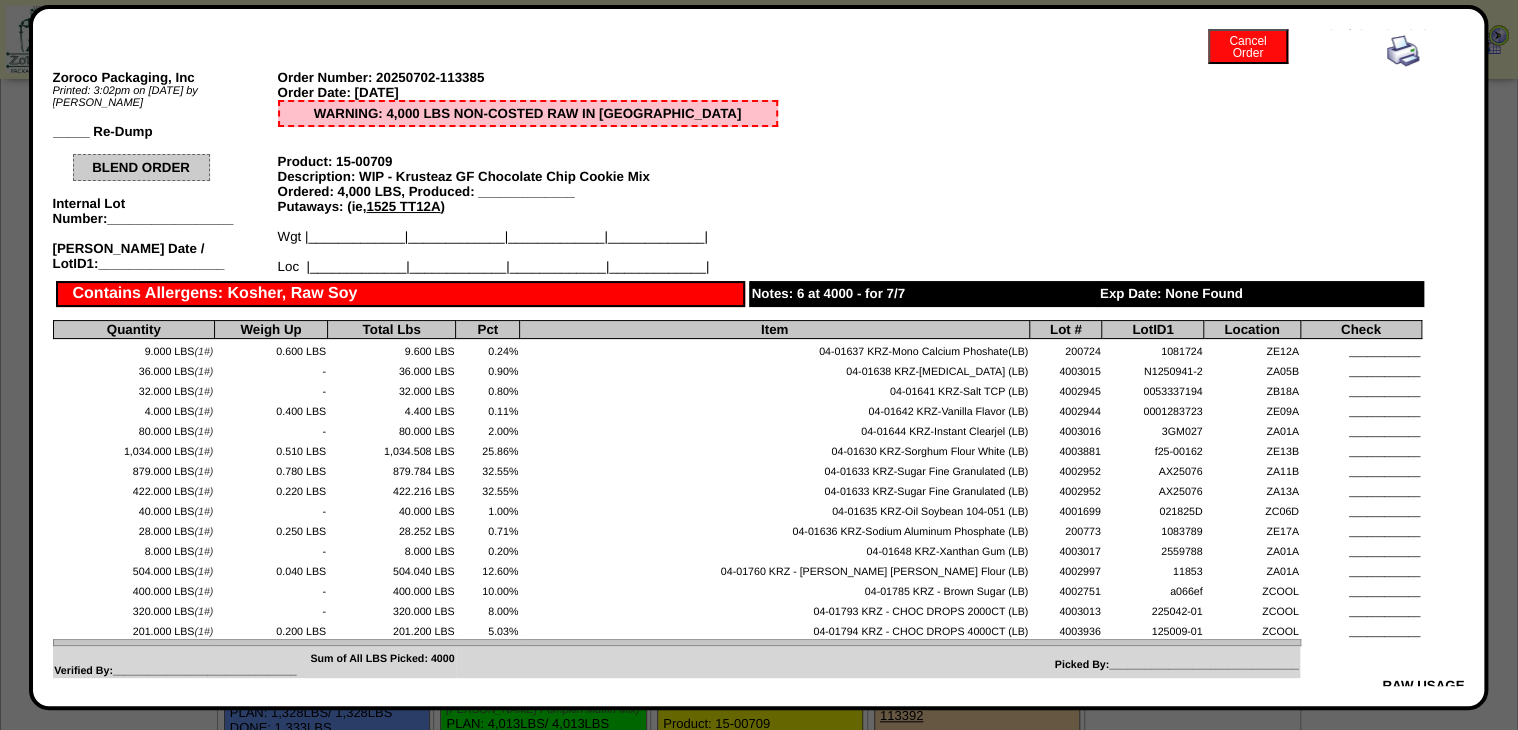 scroll, scrollTop: 80, scrollLeft: 0, axis: vertical 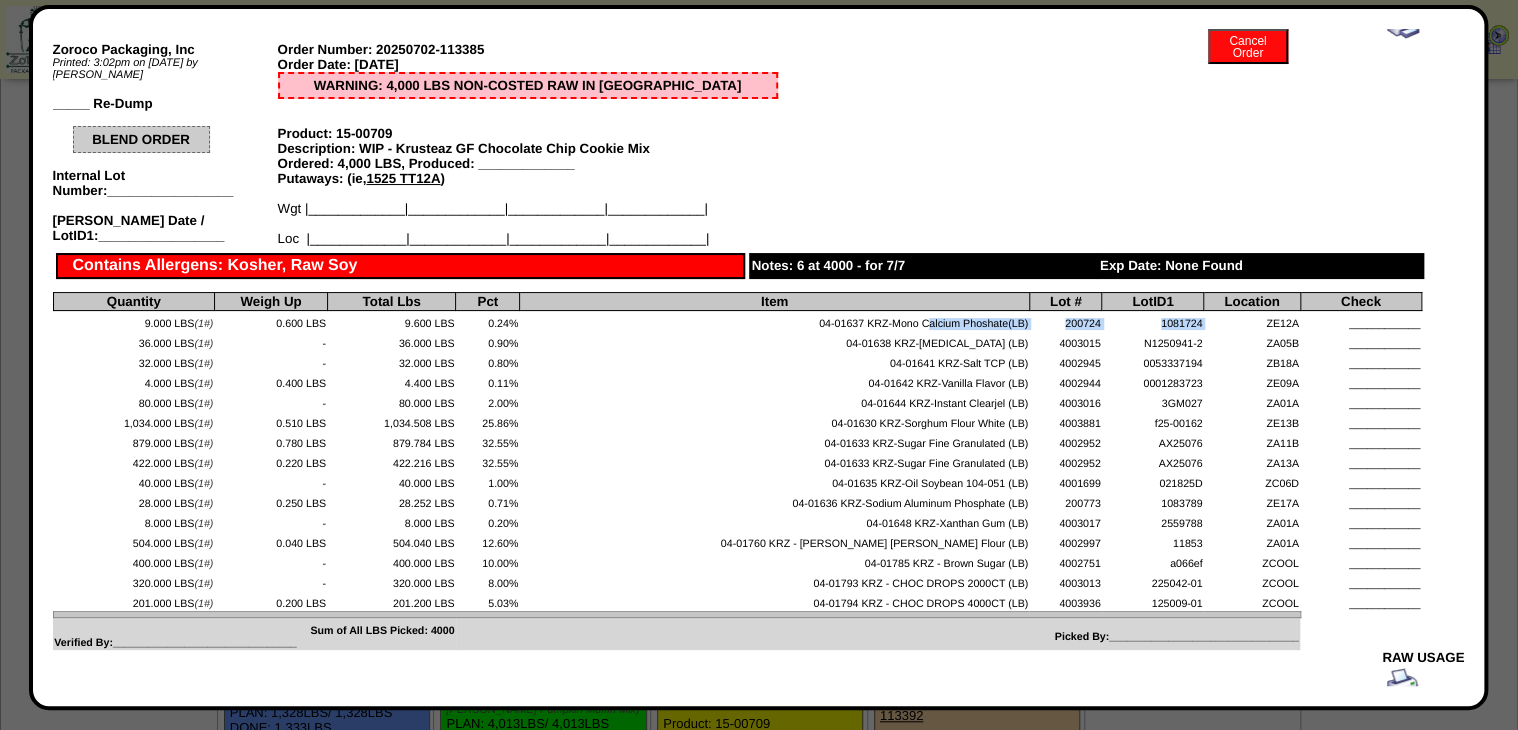 drag, startPoint x: 787, startPoint y: 324, endPoint x: 1205, endPoint y: 317, distance: 418.0586 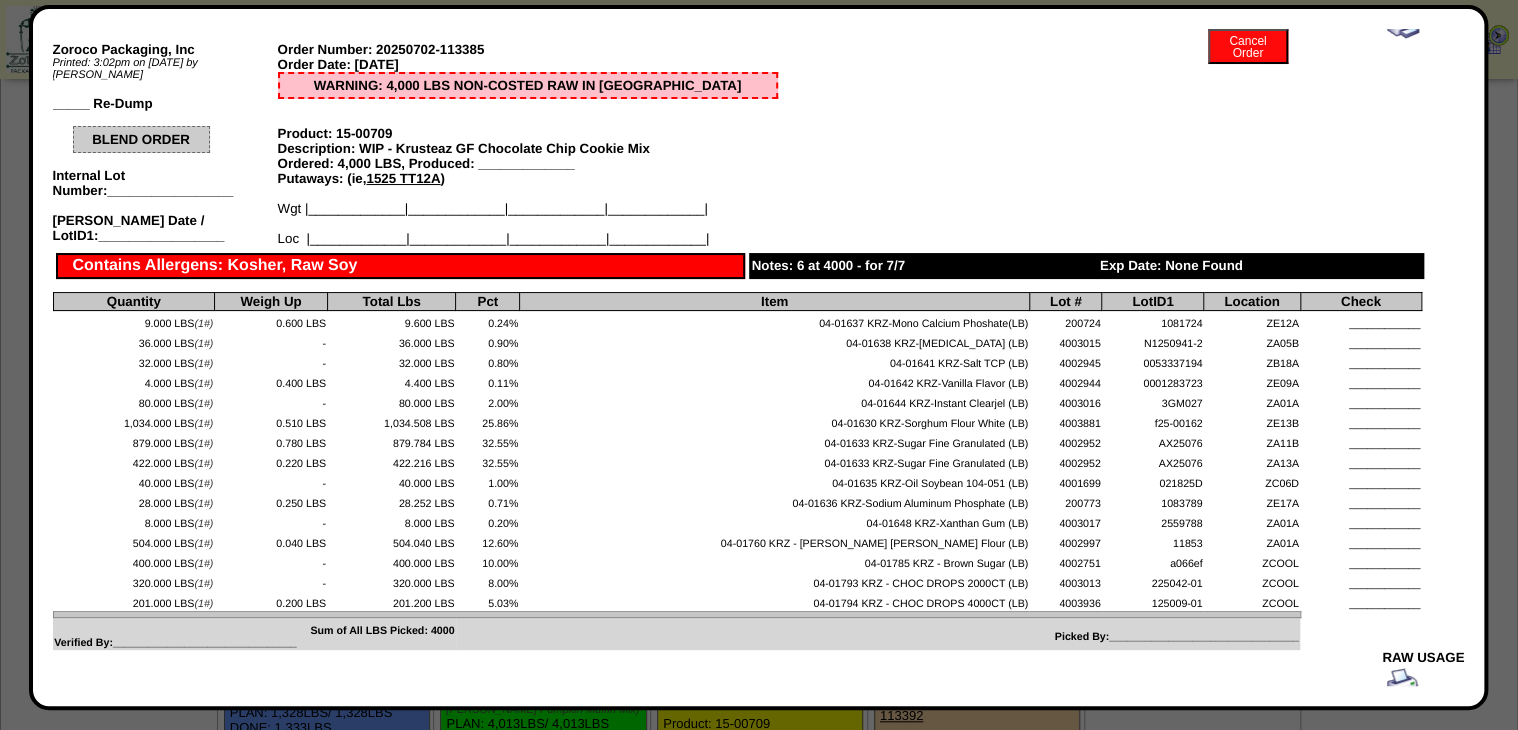 drag, startPoint x: 1205, startPoint y: 317, endPoint x: 1205, endPoint y: 336, distance: 19 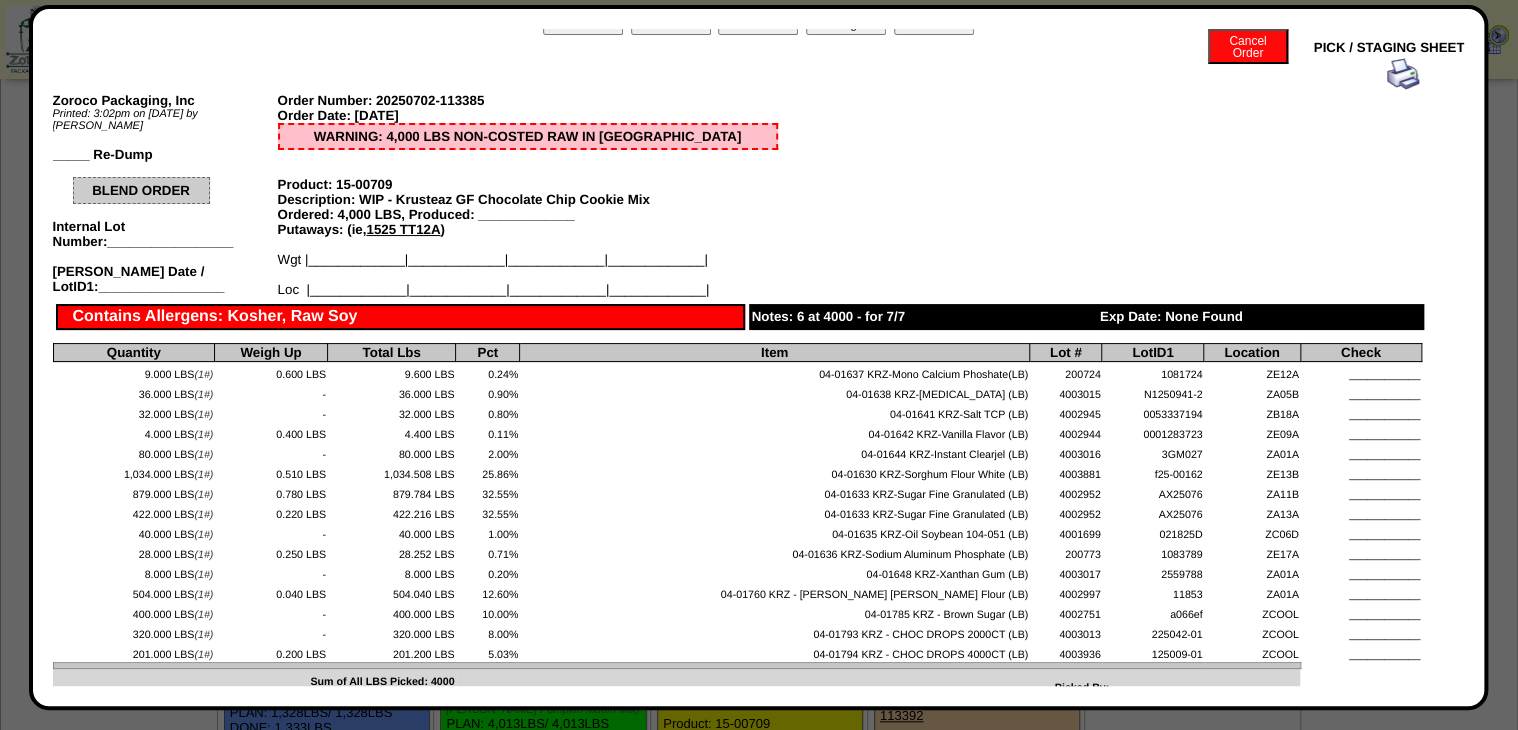 scroll, scrollTop: 0, scrollLeft: 0, axis: both 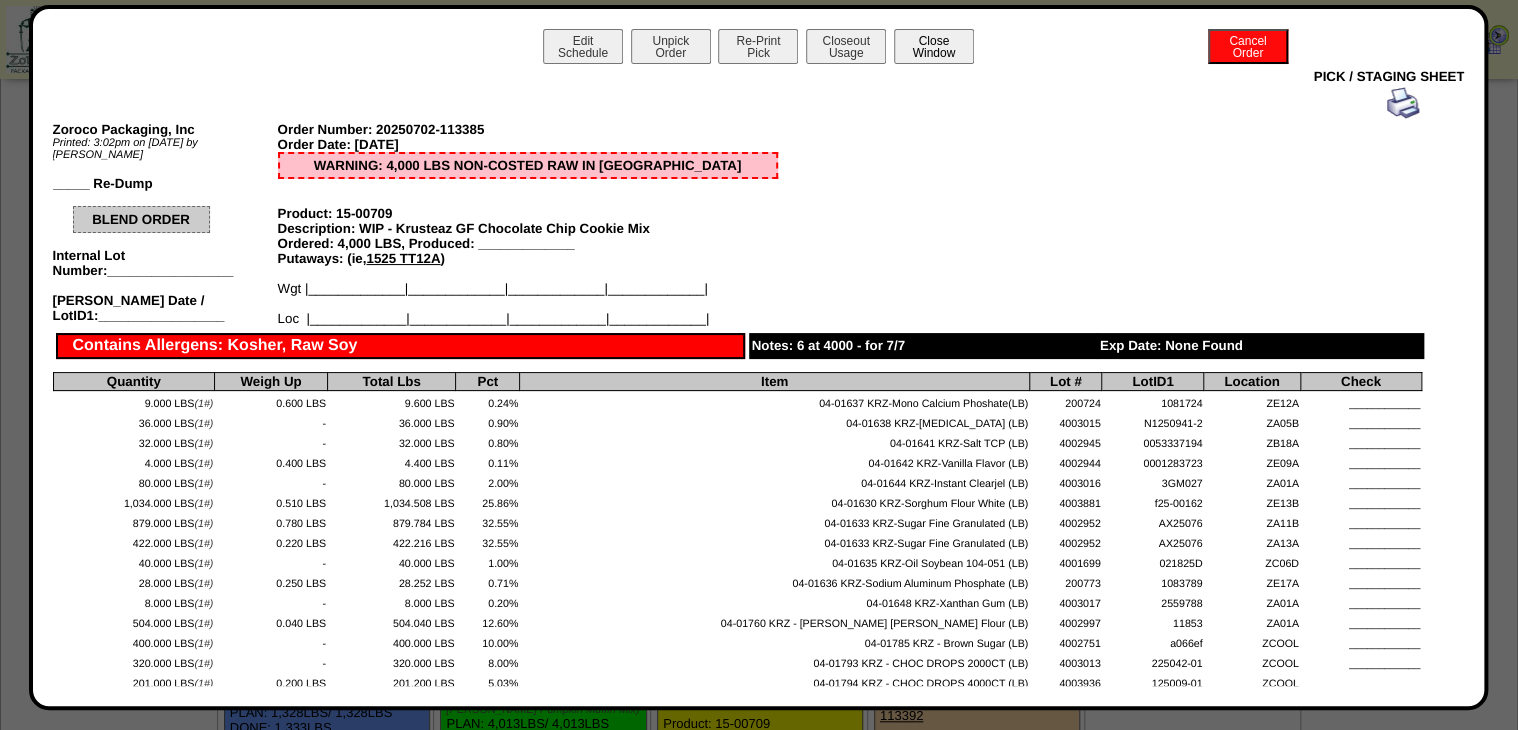 click on "Close Window" at bounding box center (934, 46) 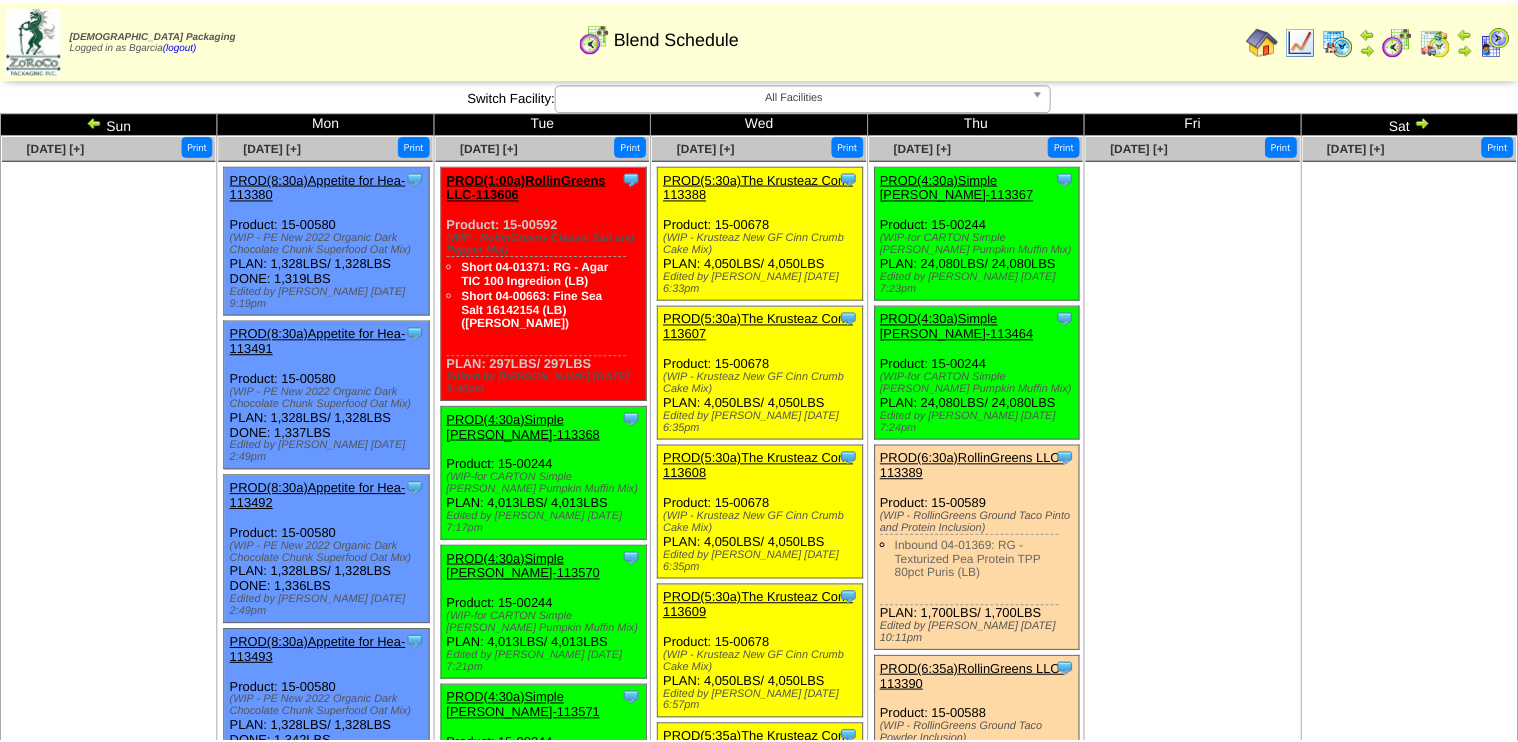 scroll, scrollTop: 0, scrollLeft: 0, axis: both 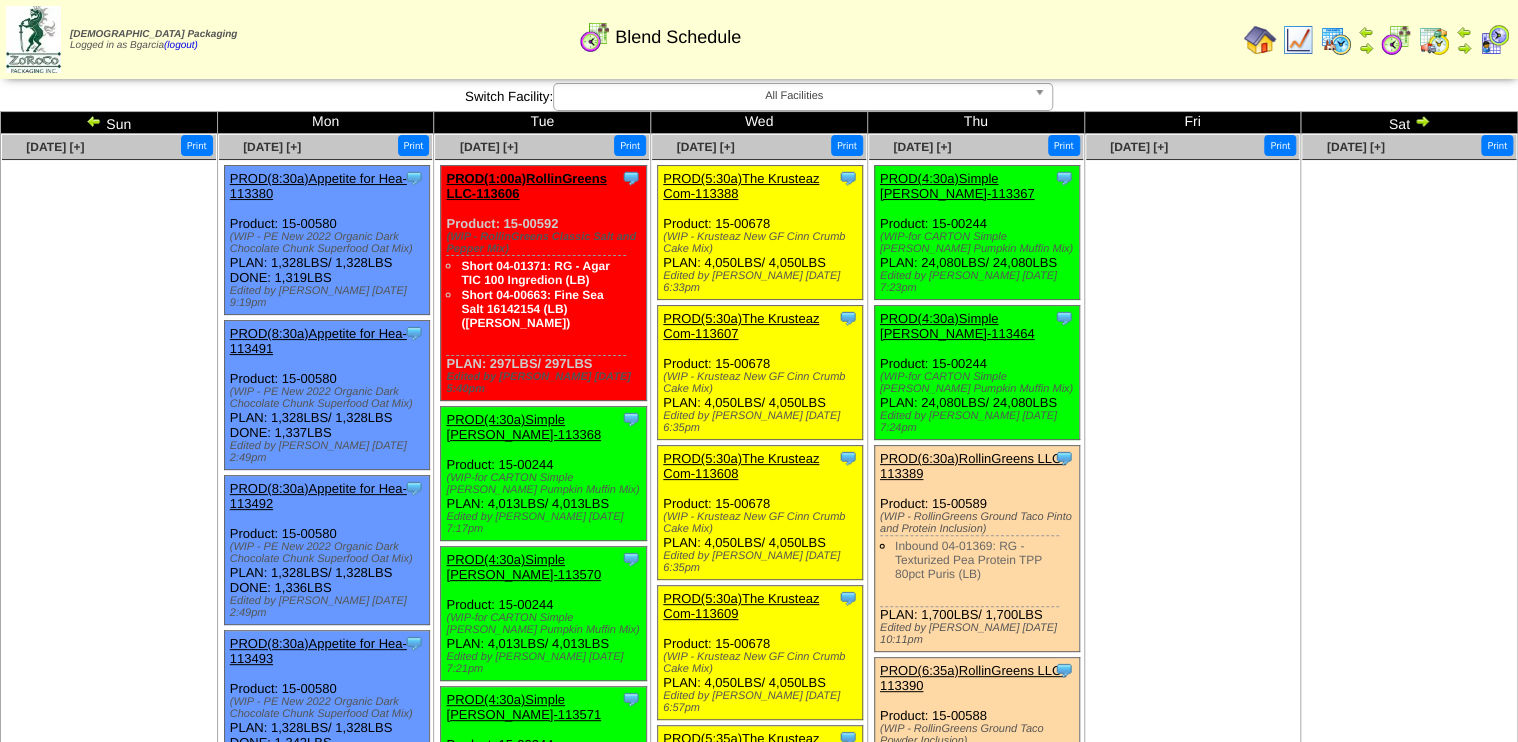 click at bounding box center (1298, 40) 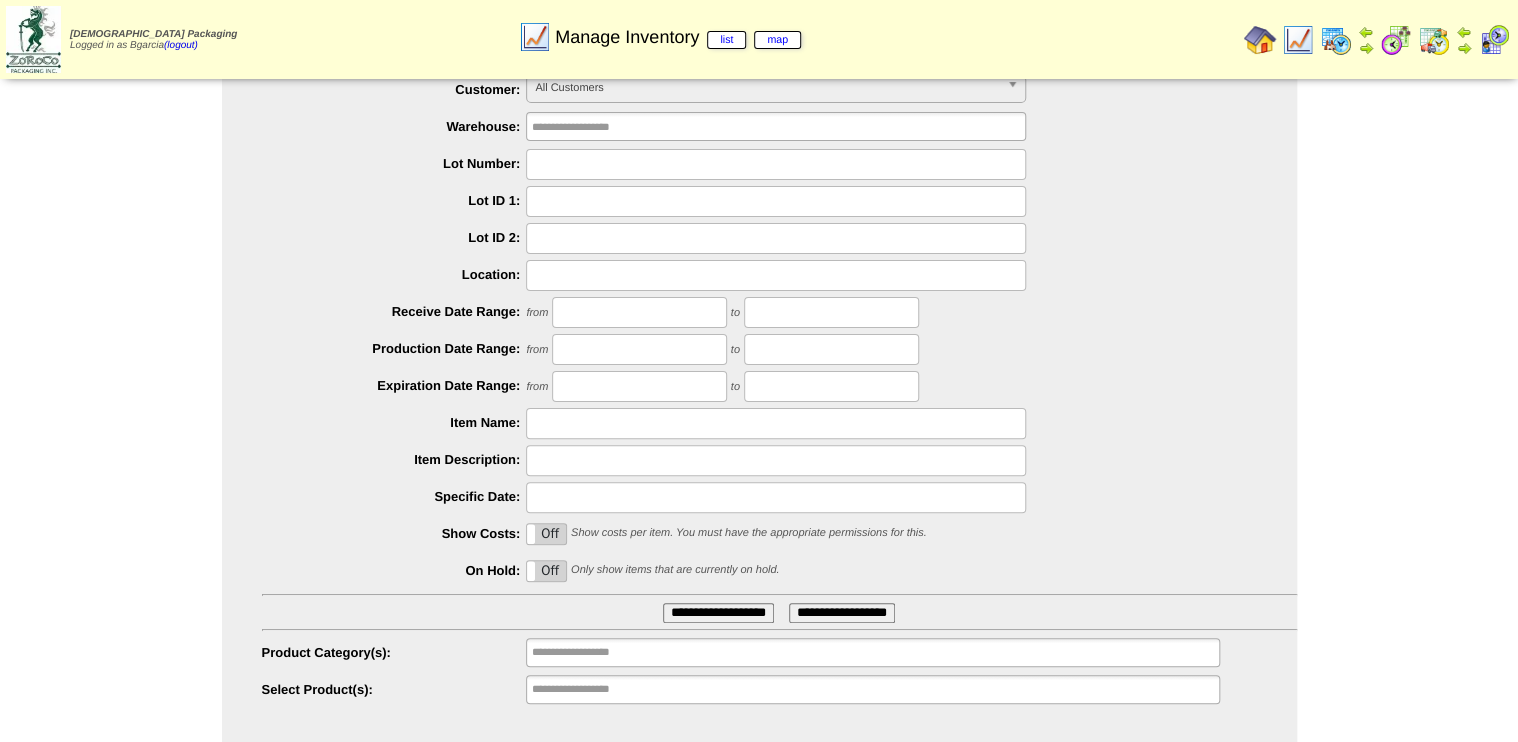 scroll, scrollTop: 91, scrollLeft: 0, axis: vertical 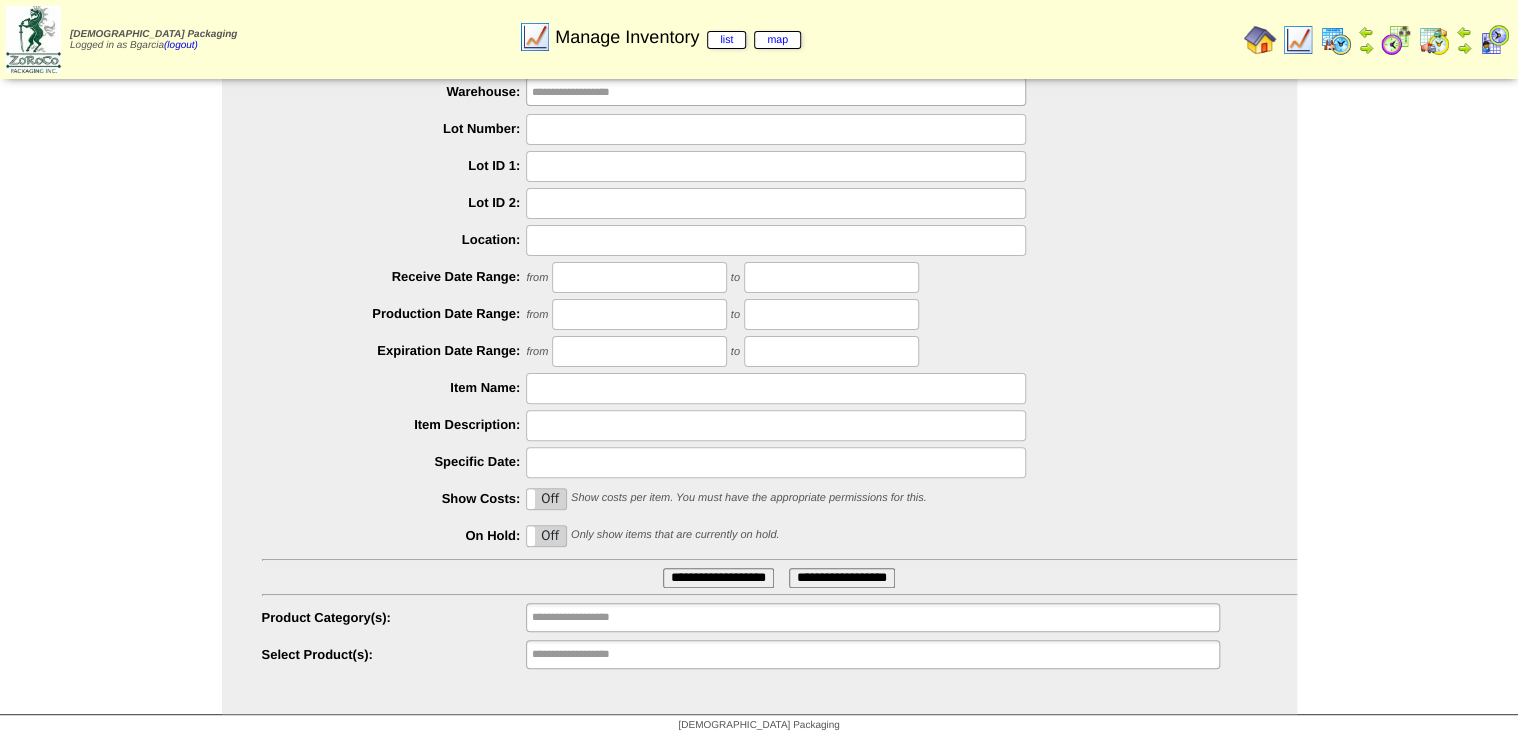 click on "**********" at bounding box center (872, 654) 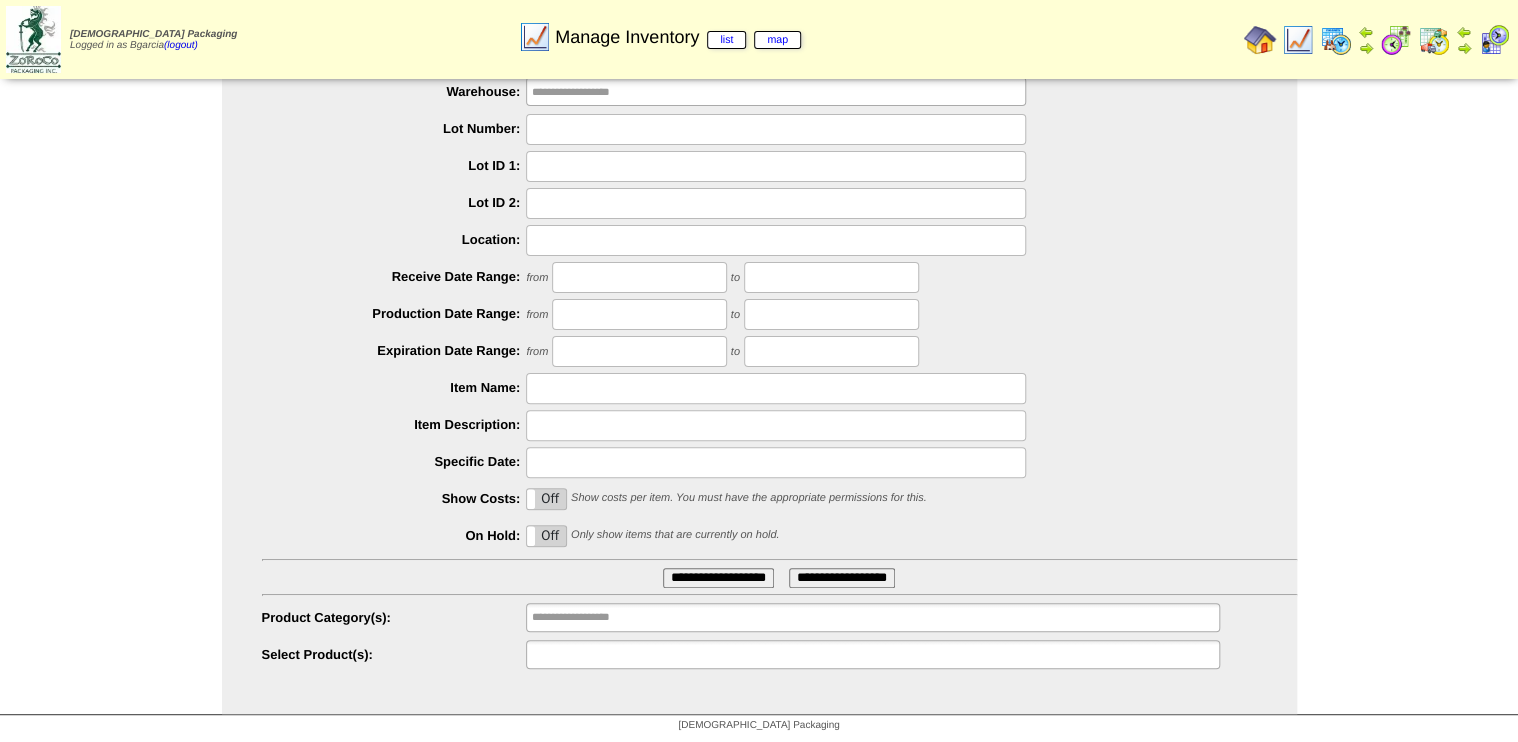 type on "**********" 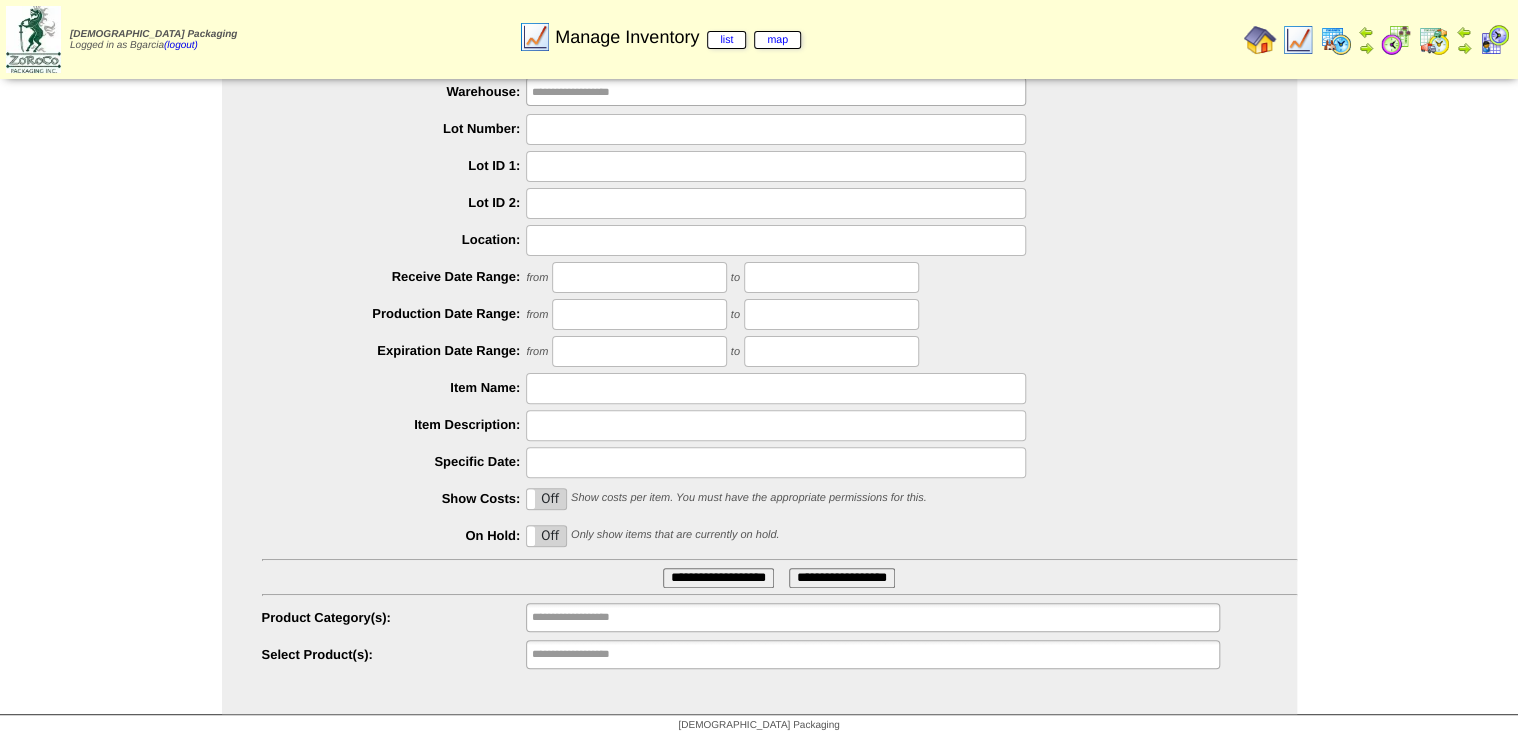 click on "**********" at bounding box center (596, 654) 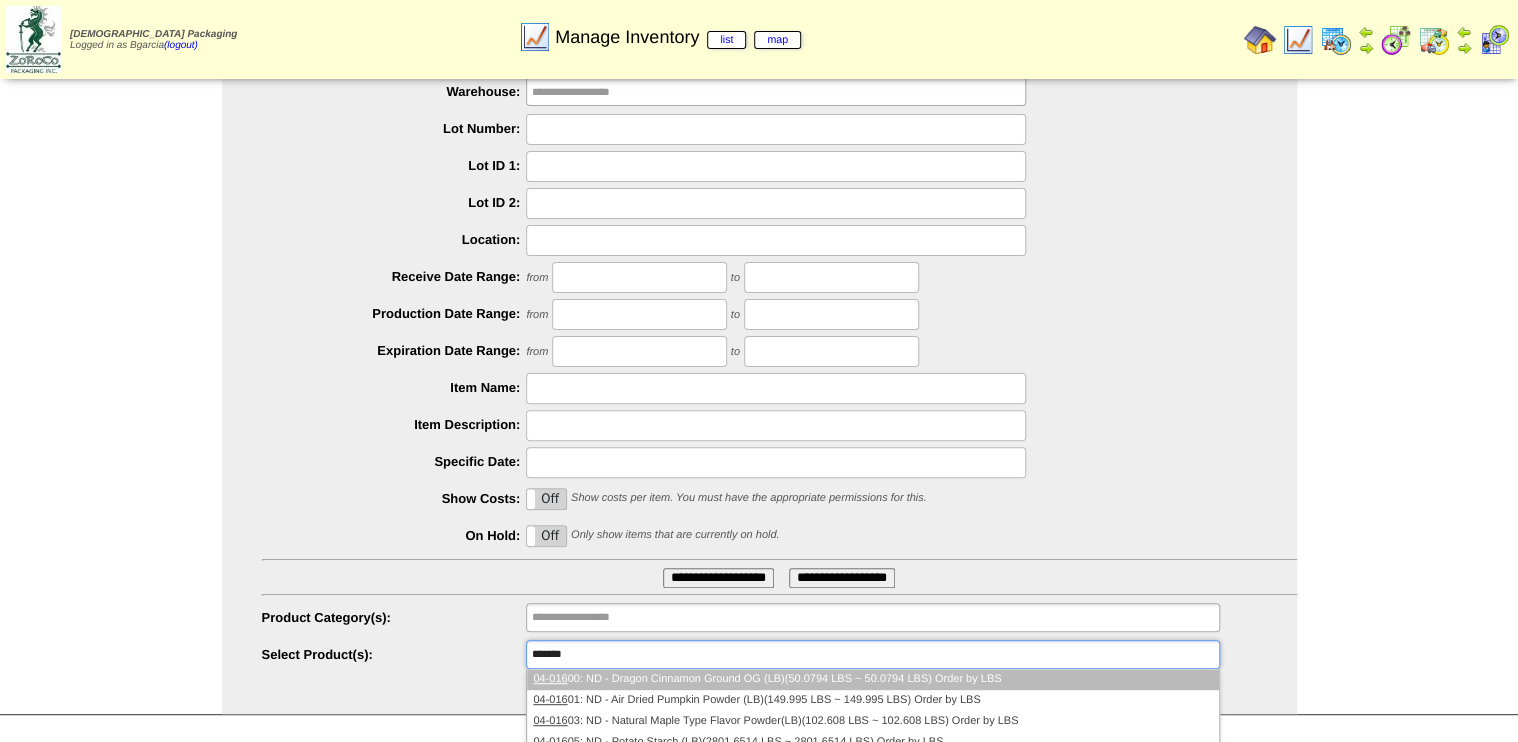 type on "********" 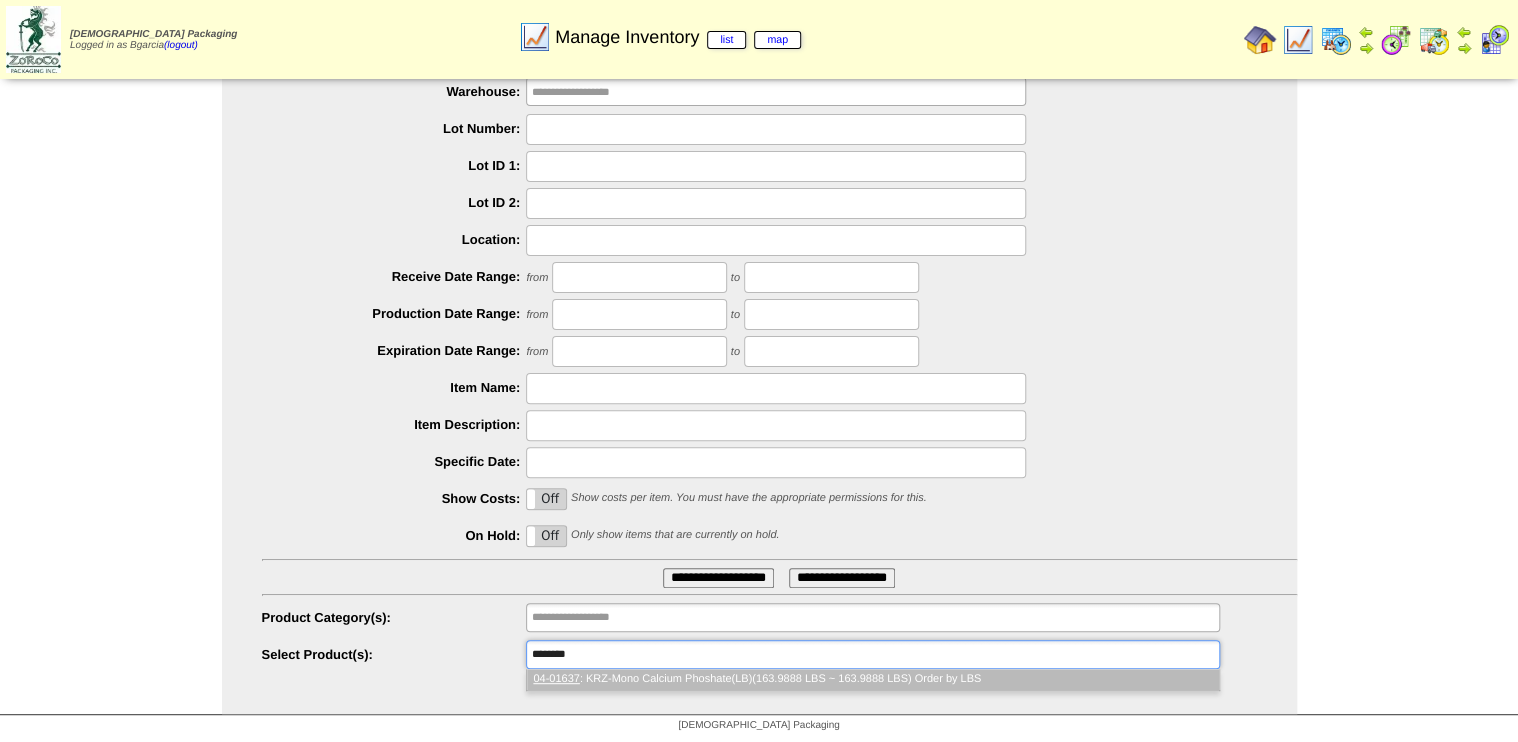 type 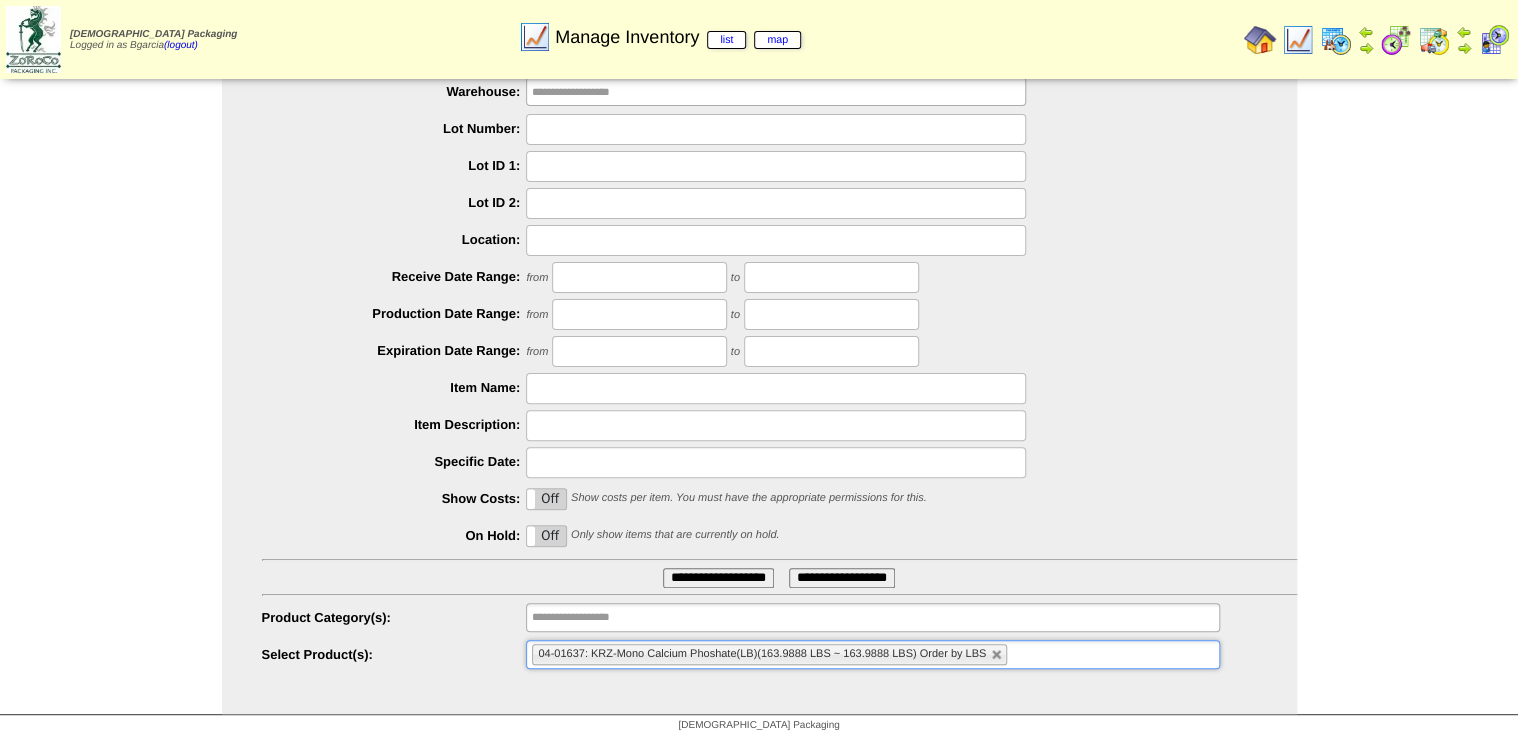 click on "**********" at bounding box center [718, 578] 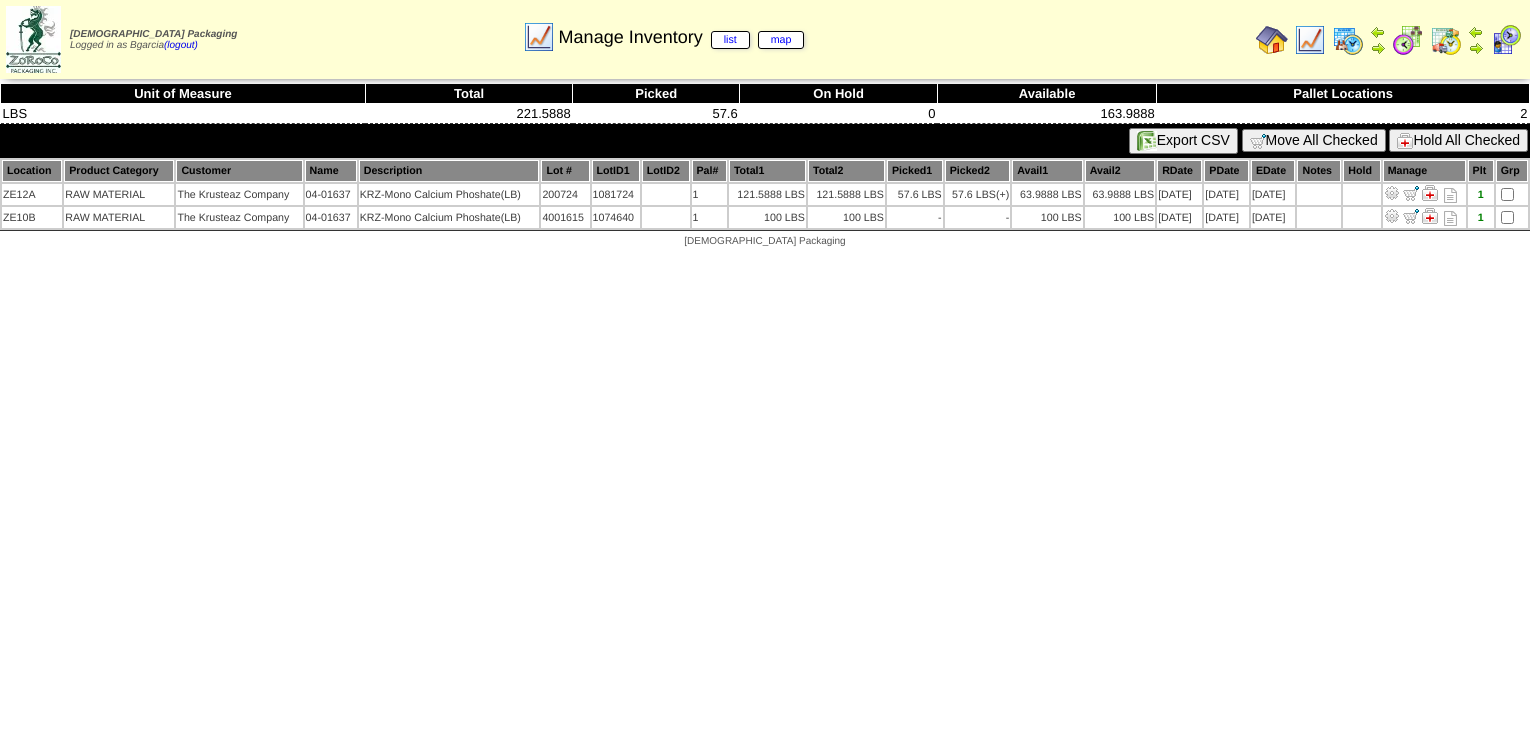 scroll, scrollTop: 0, scrollLeft: 0, axis: both 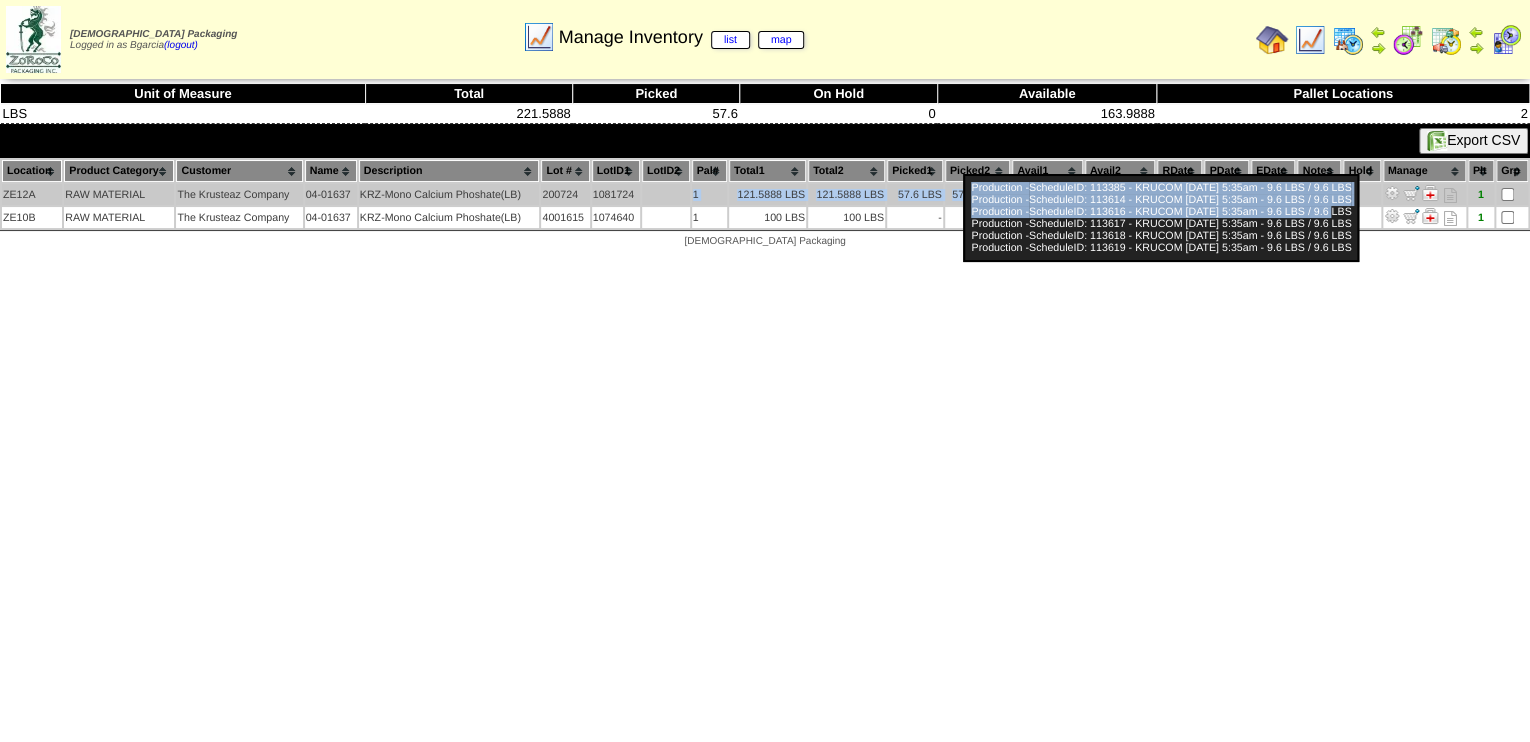 drag, startPoint x: 704, startPoint y: 200, endPoint x: 1333, endPoint y: 203, distance: 629.00714 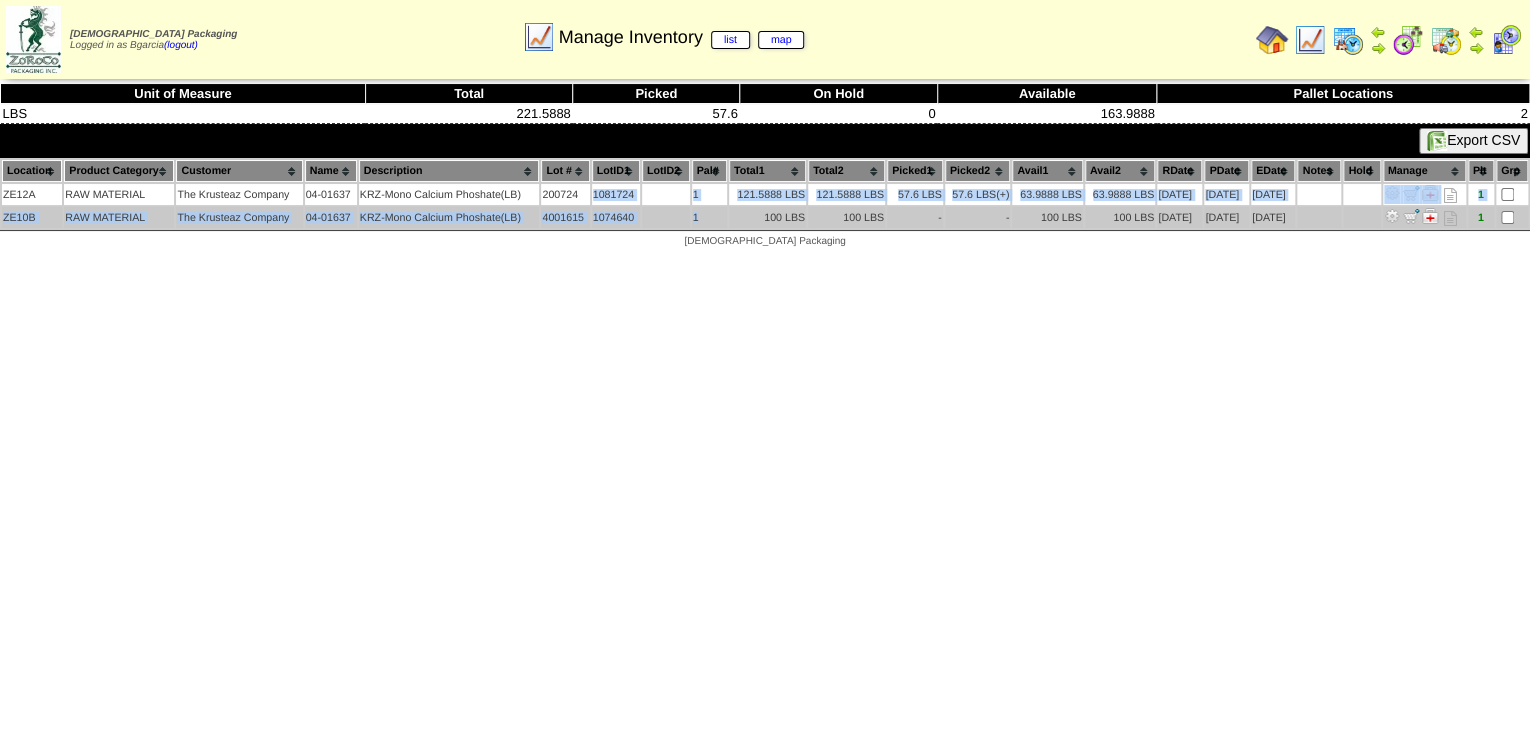 drag, startPoint x: 590, startPoint y: 194, endPoint x: 696, endPoint y: 213, distance: 107.68937 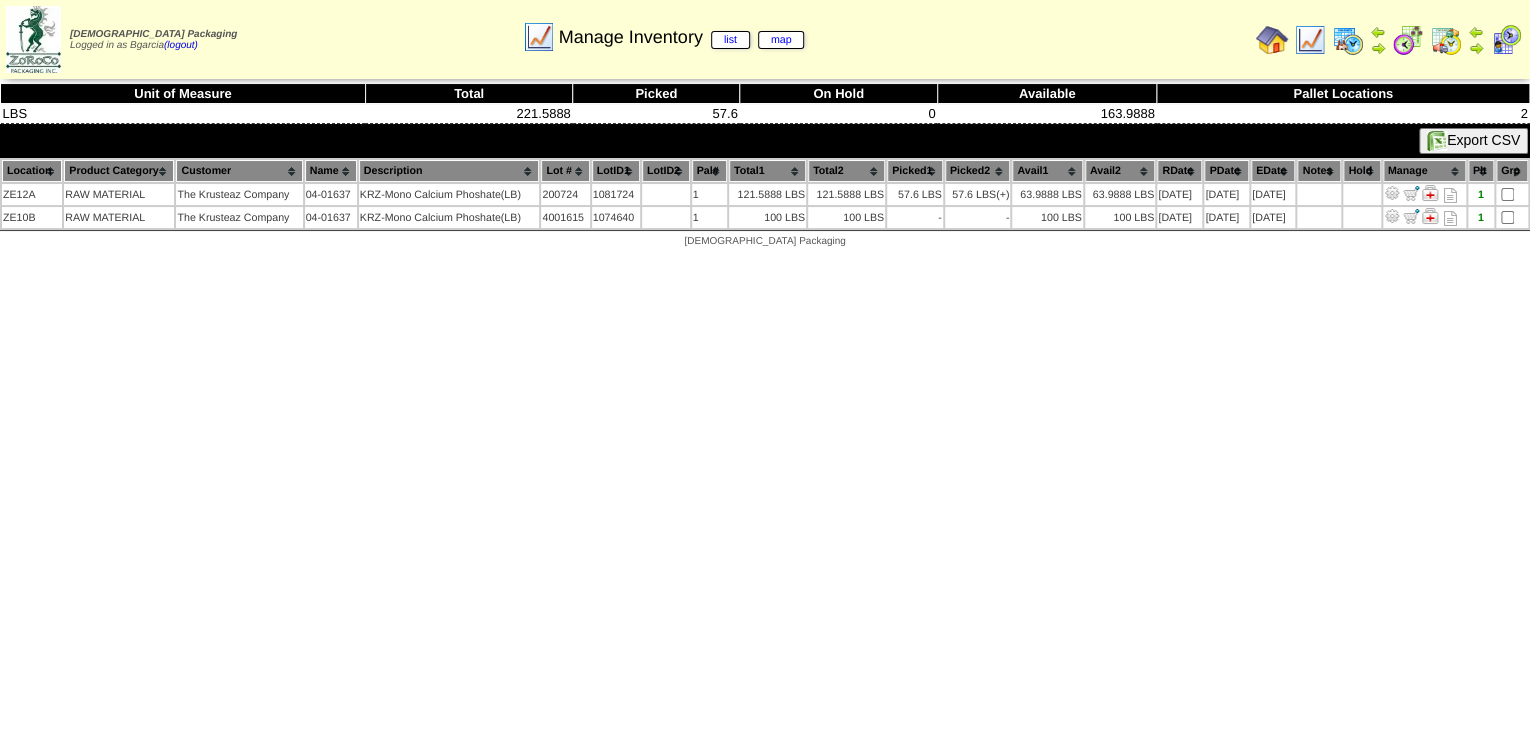 click on "Zoroco Packaging
Logged in as Bgarcia                                 (logout)
Print All" at bounding box center [765, 129] 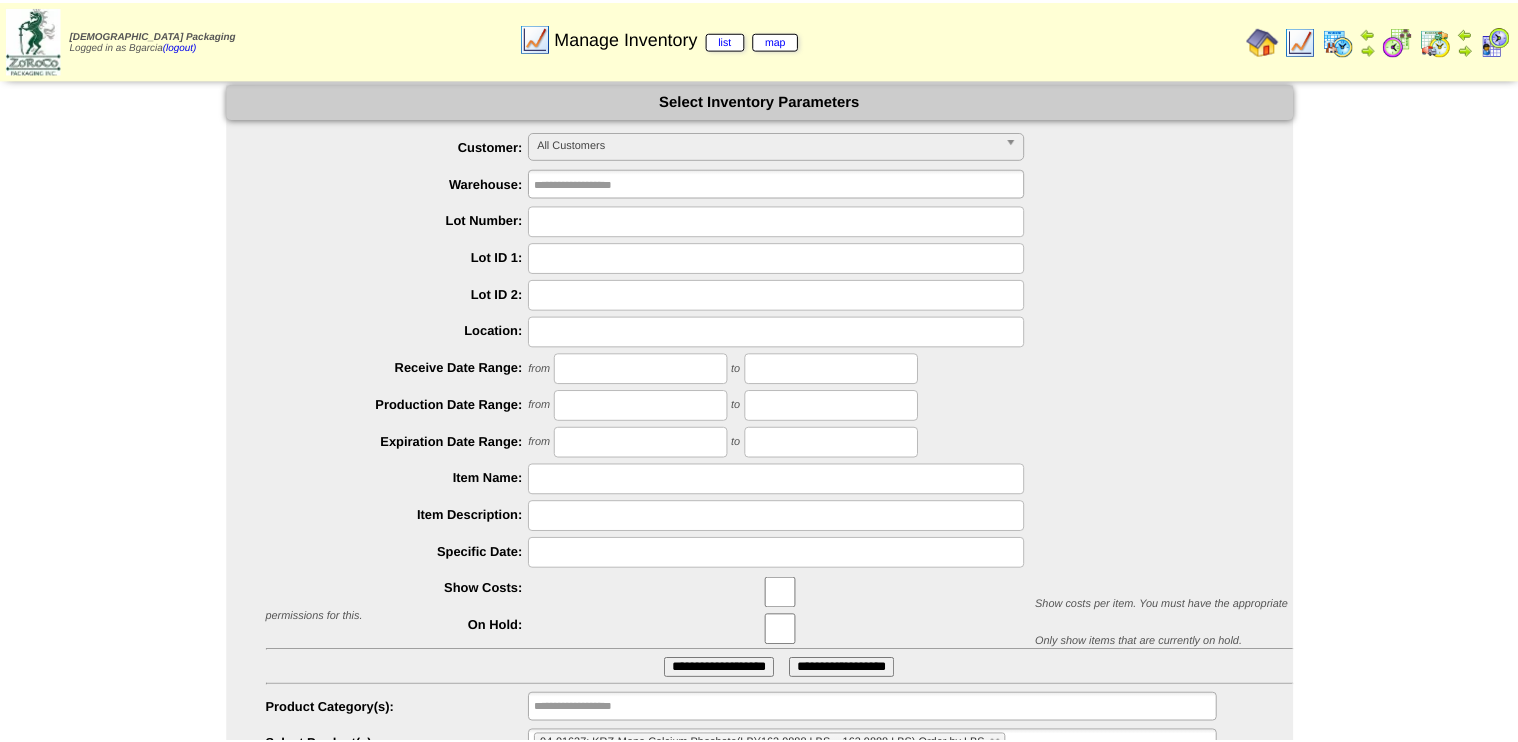 scroll, scrollTop: 91, scrollLeft: 0, axis: vertical 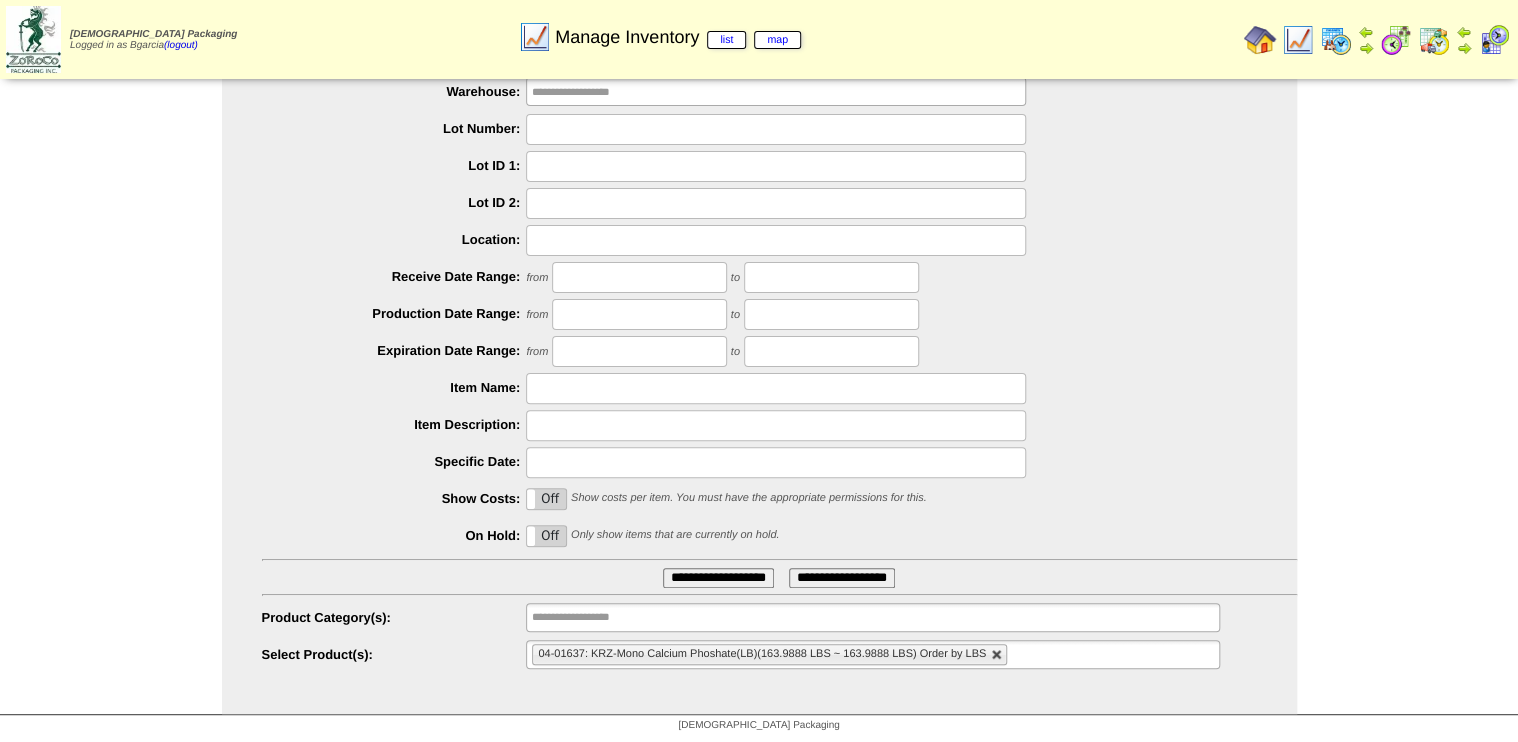 click at bounding box center (997, 655) 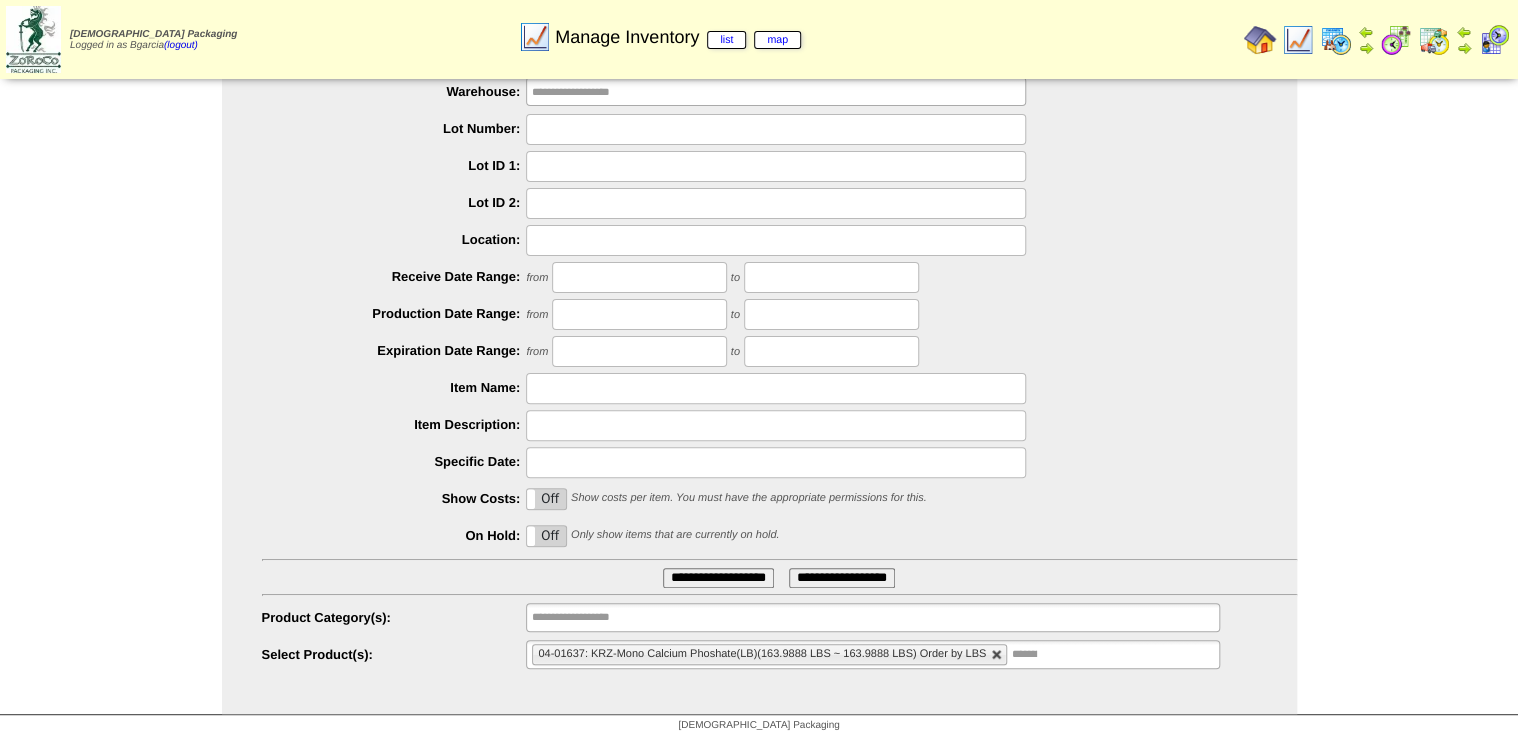 click on "**********" at bounding box center (872, 654) 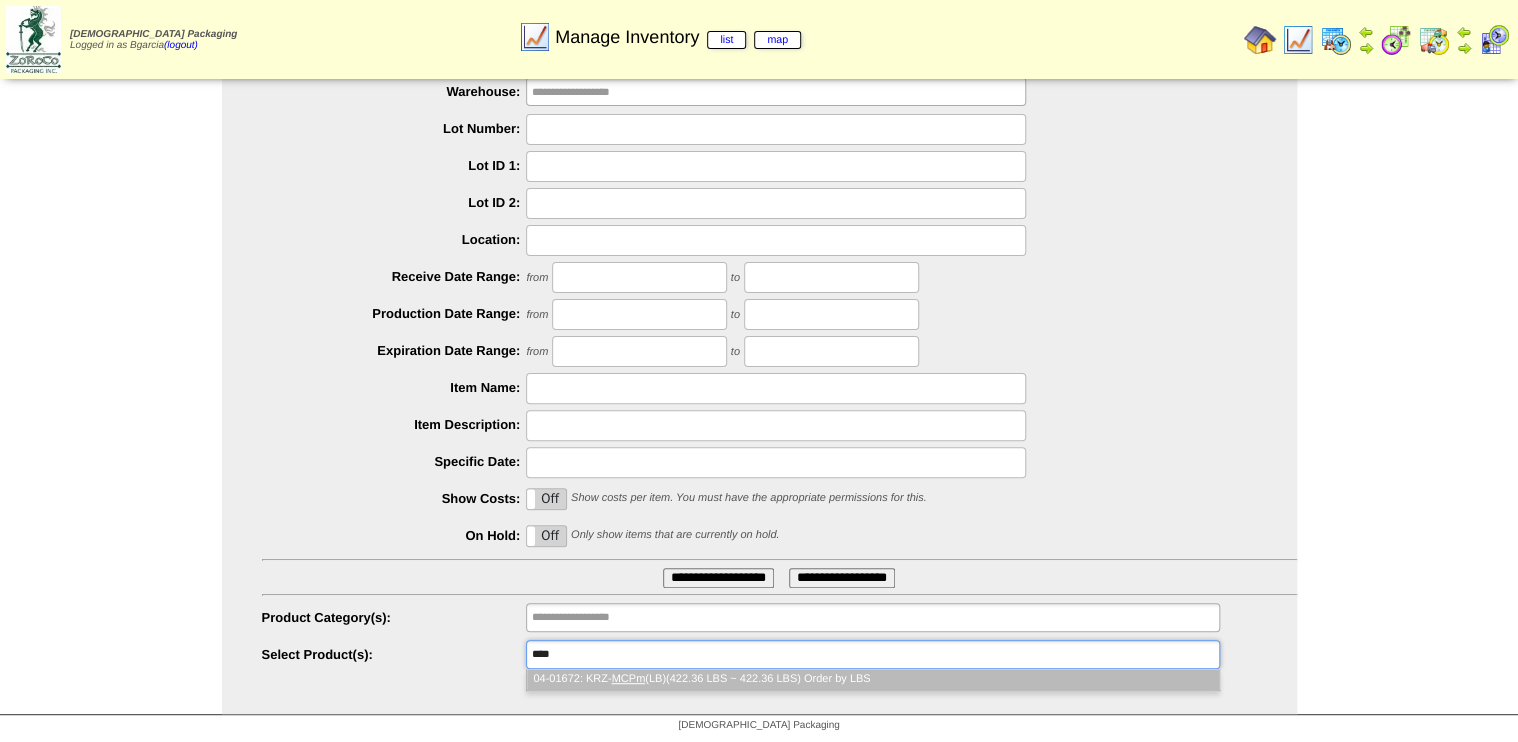 type on "****" 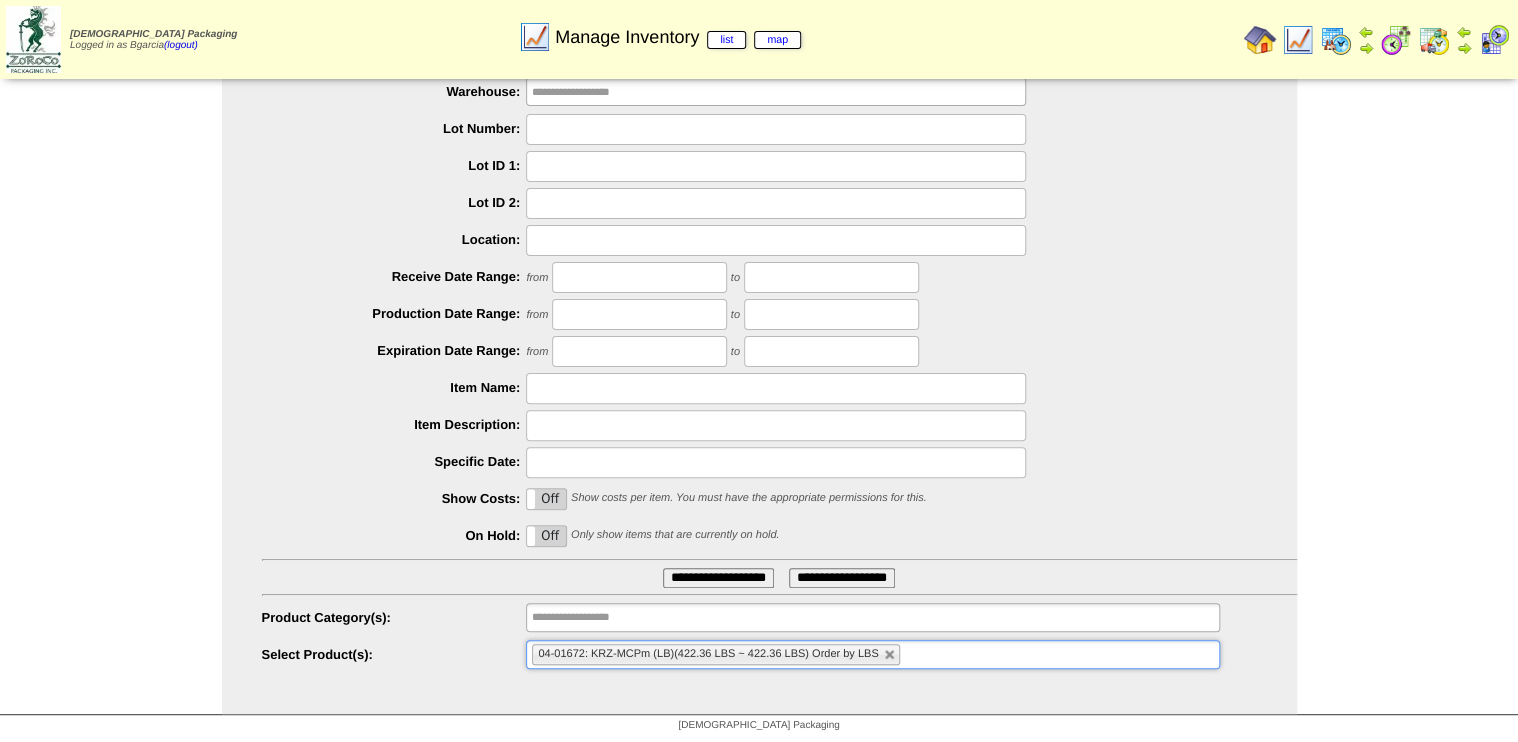 click on "**********" at bounding box center [718, 578] 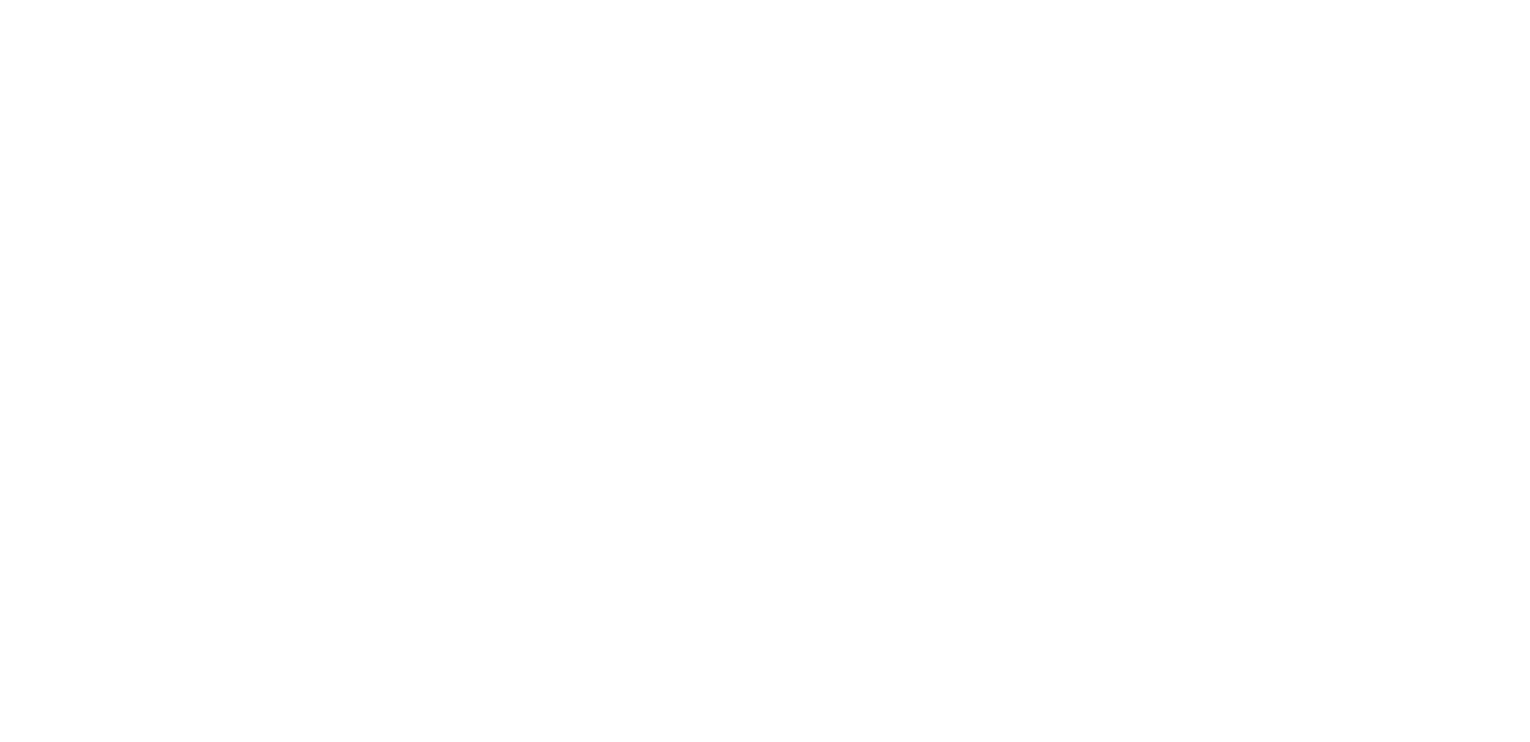 scroll, scrollTop: 0, scrollLeft: 0, axis: both 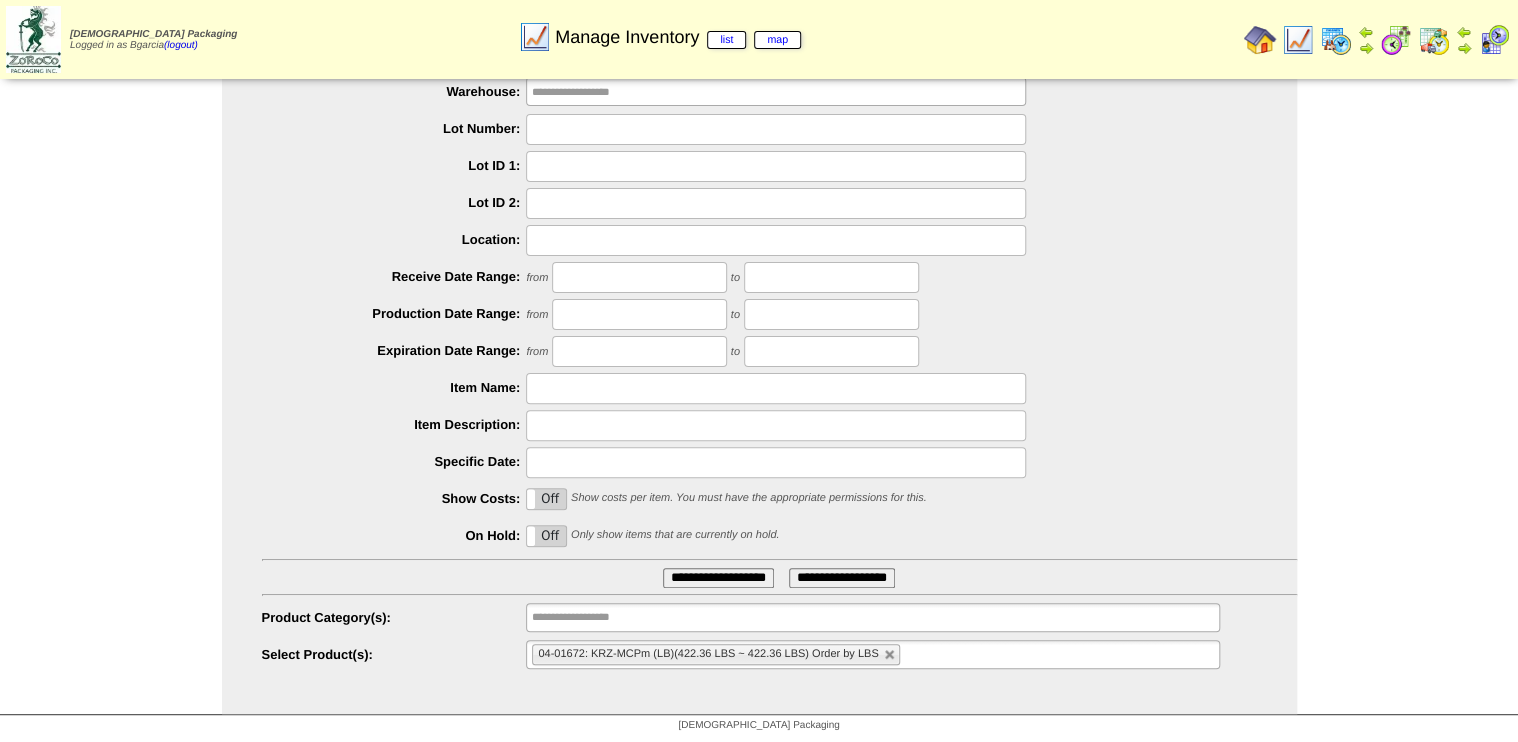 click at bounding box center [890, 655] 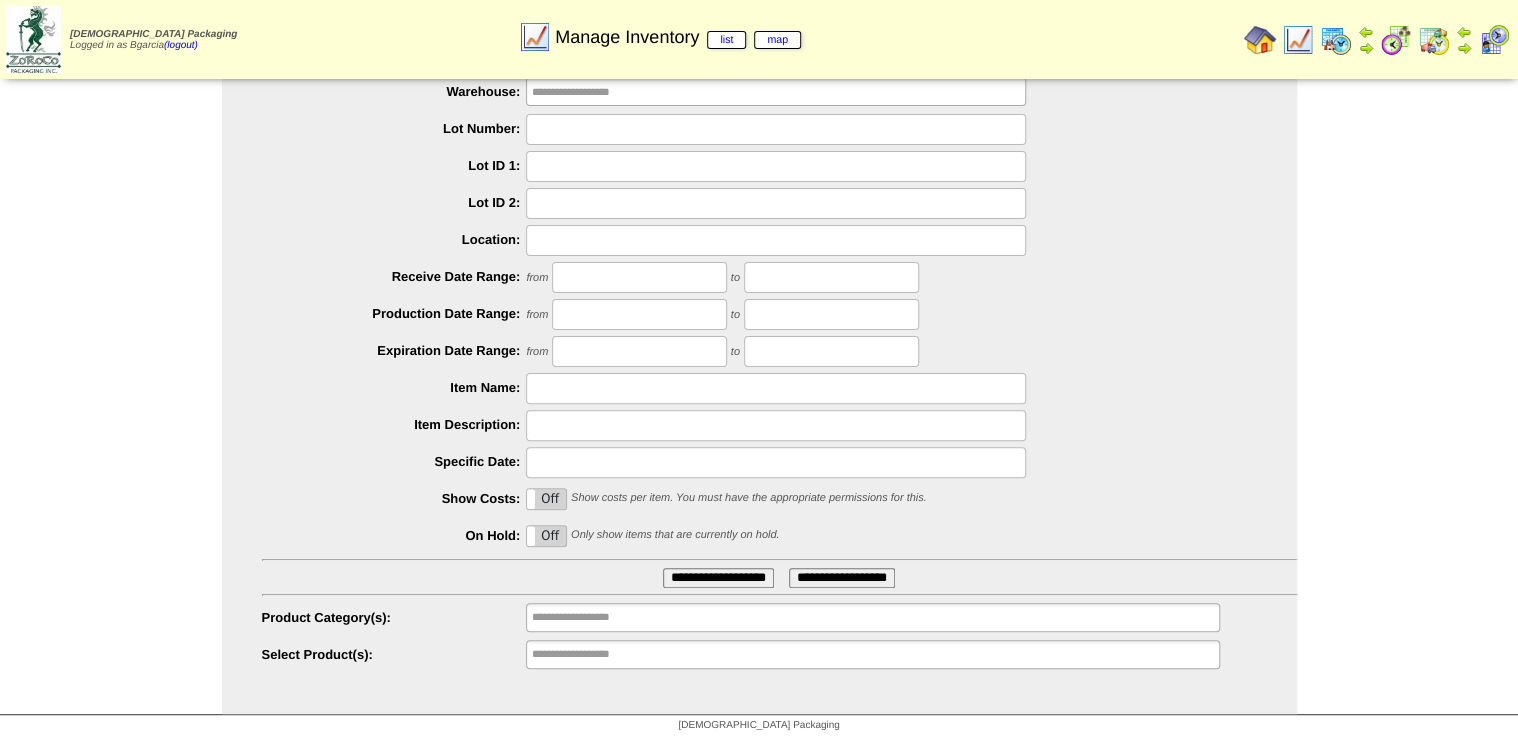 click on "**********" at bounding box center (596, 654) 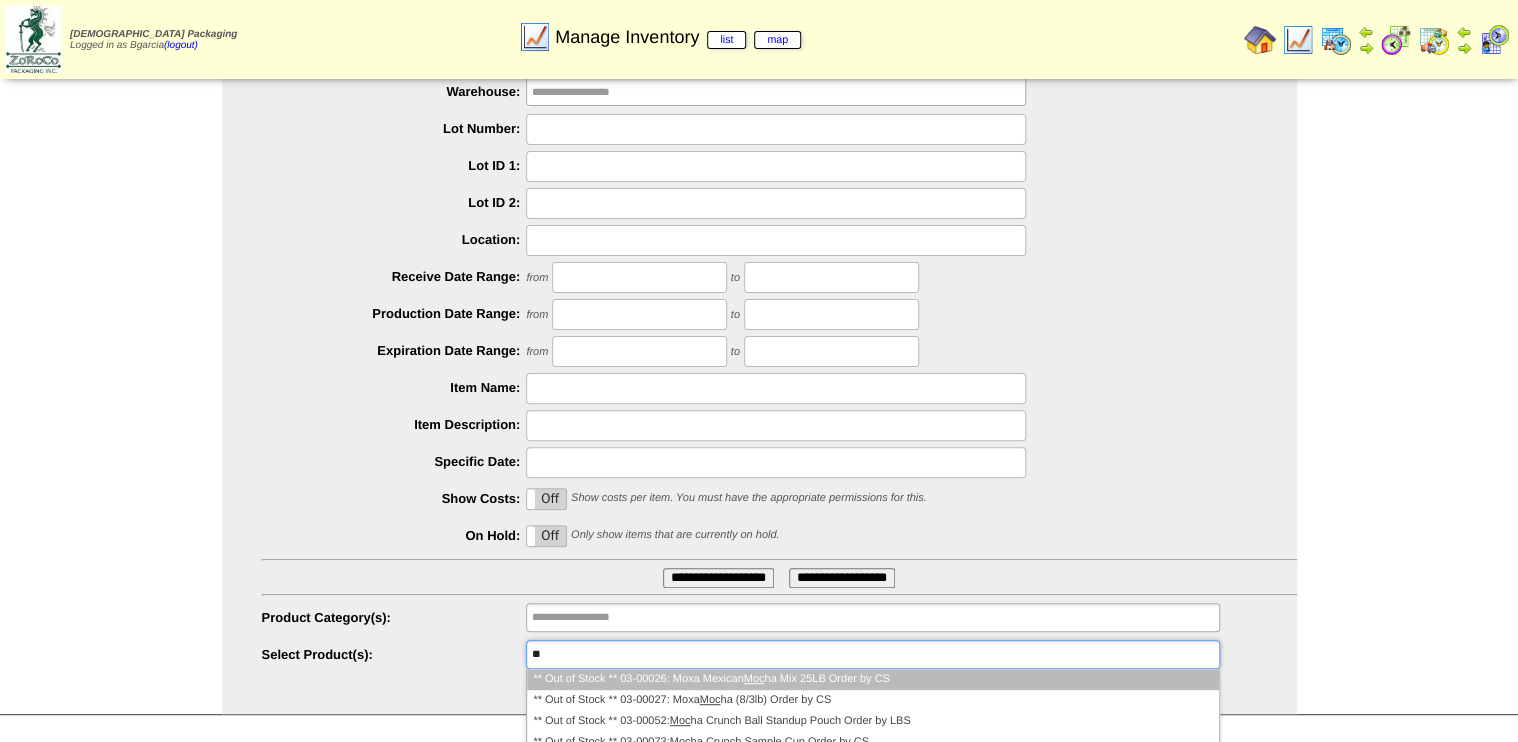 type on "*" 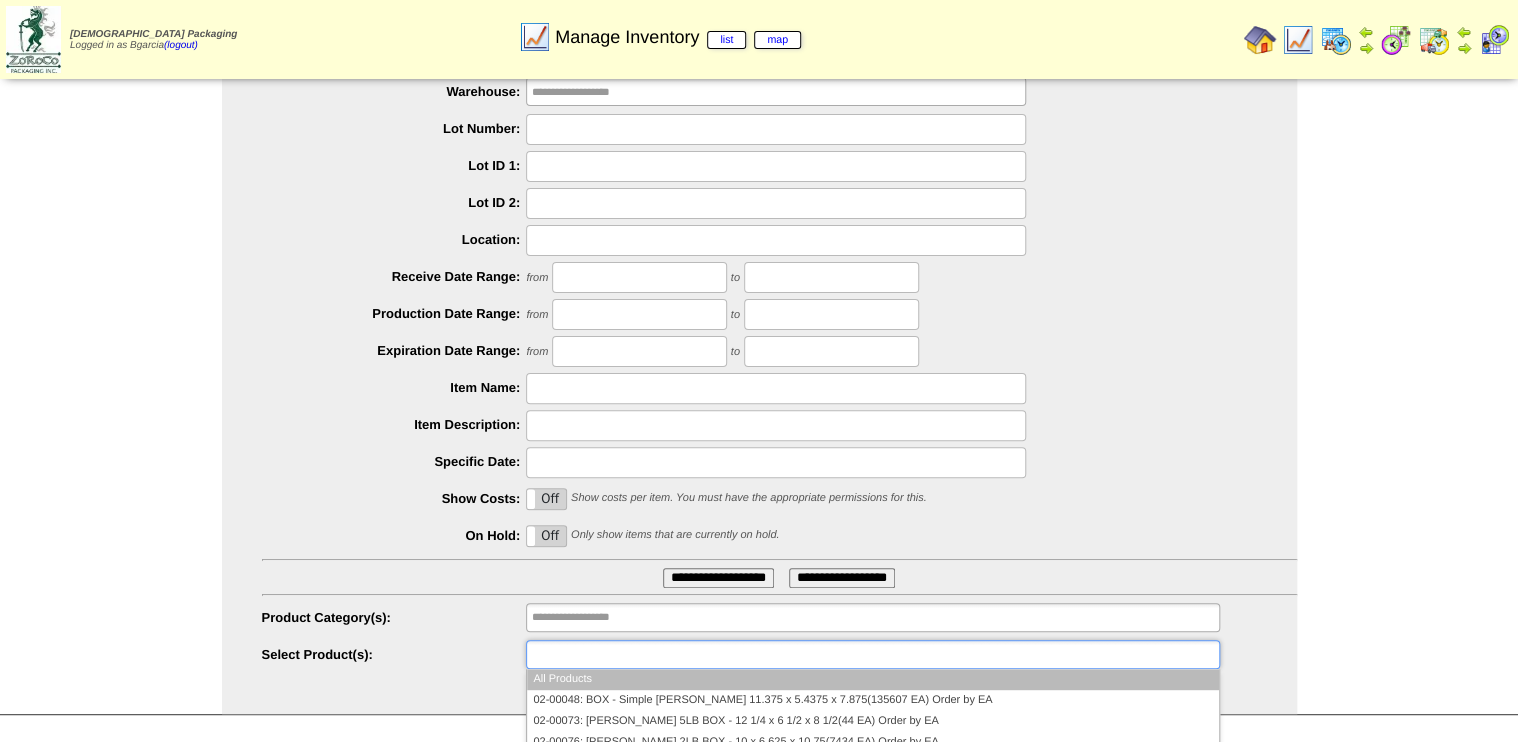 type on "**********" 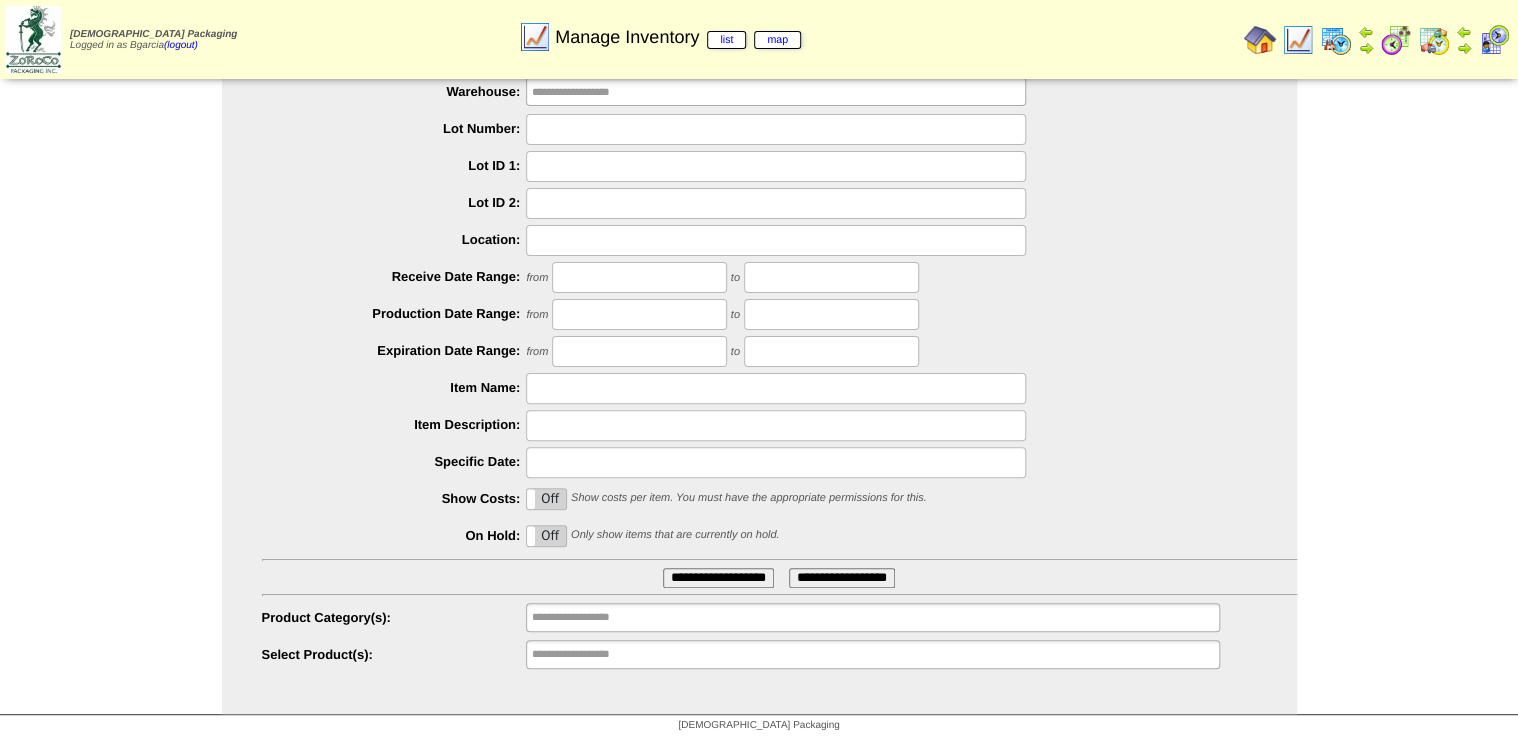 click on "**********" at bounding box center (872, 654) 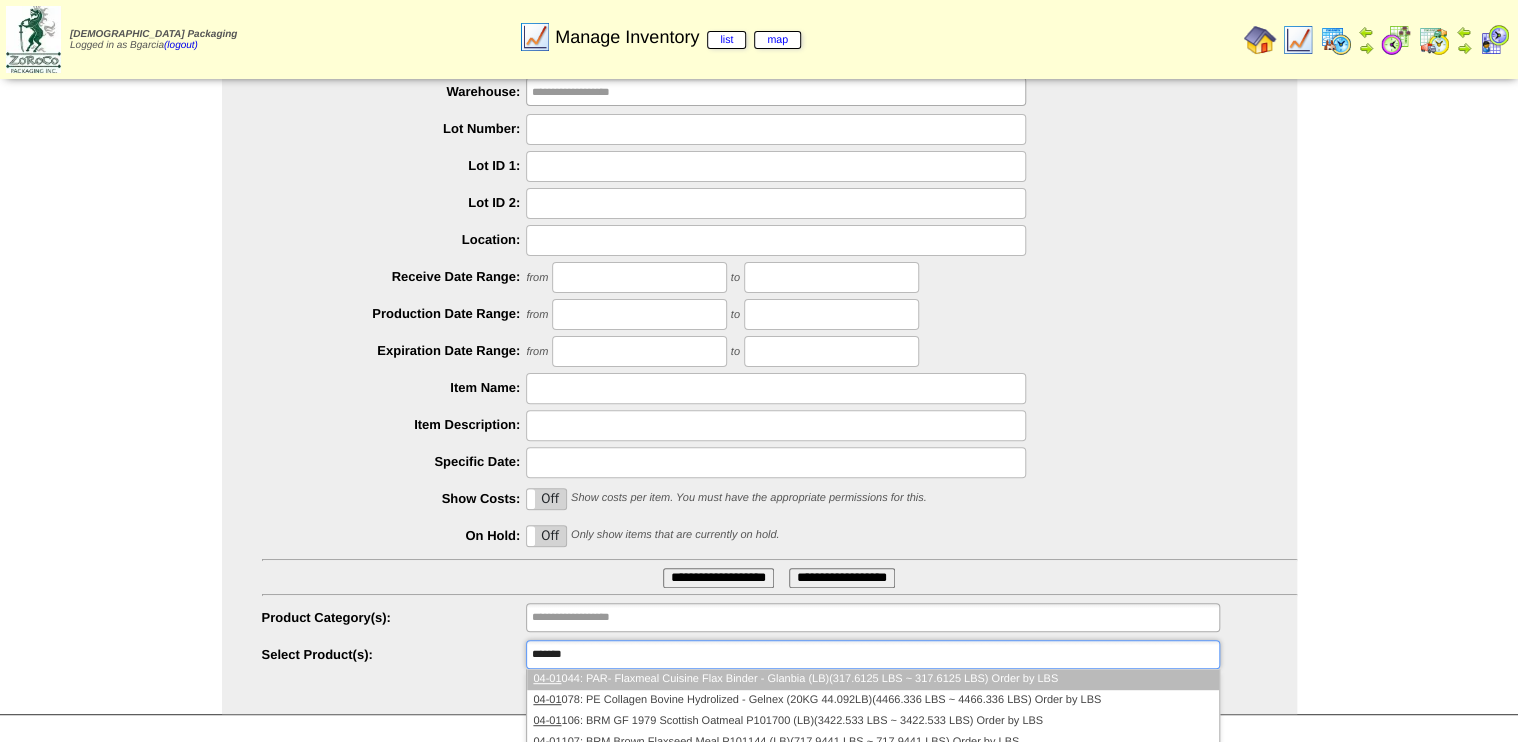 type on "********" 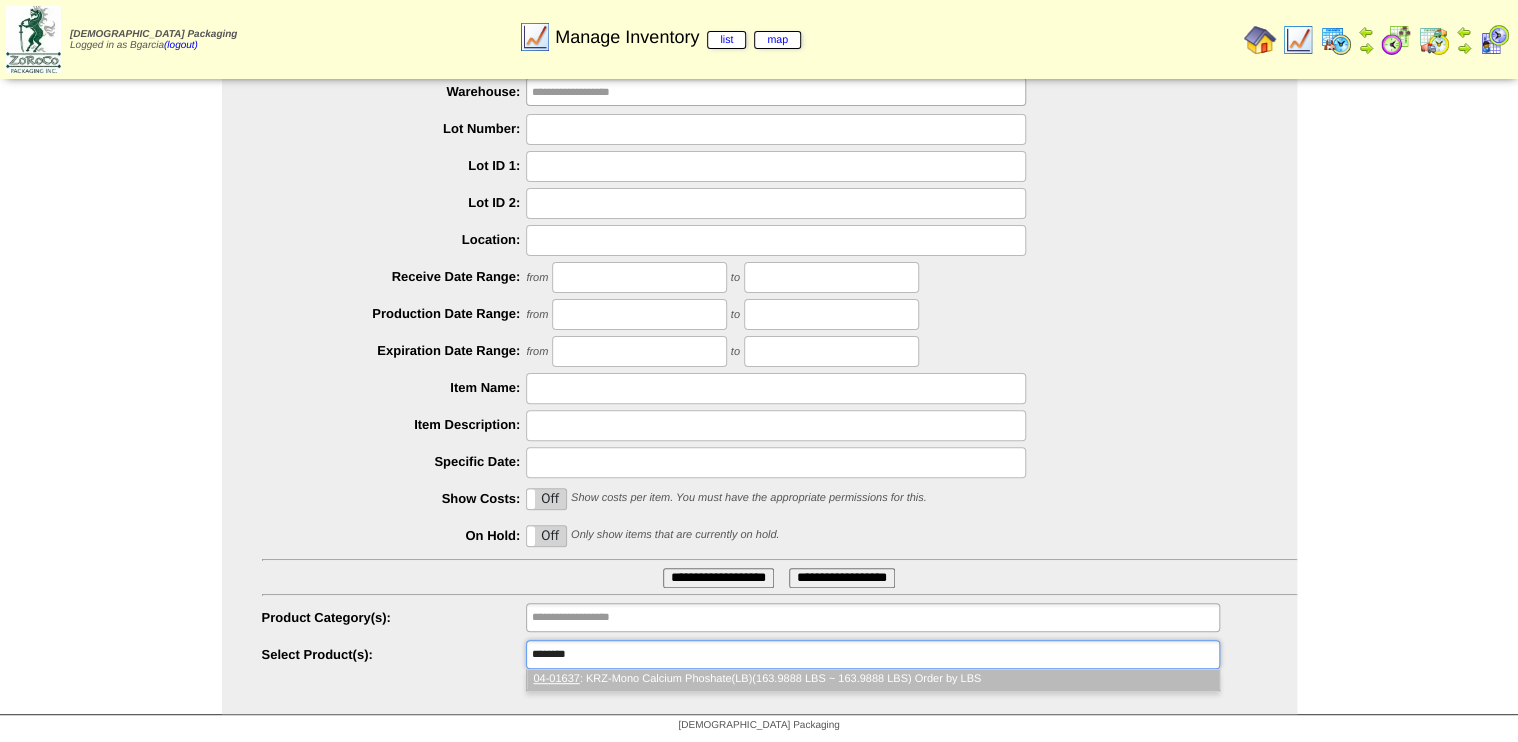 type 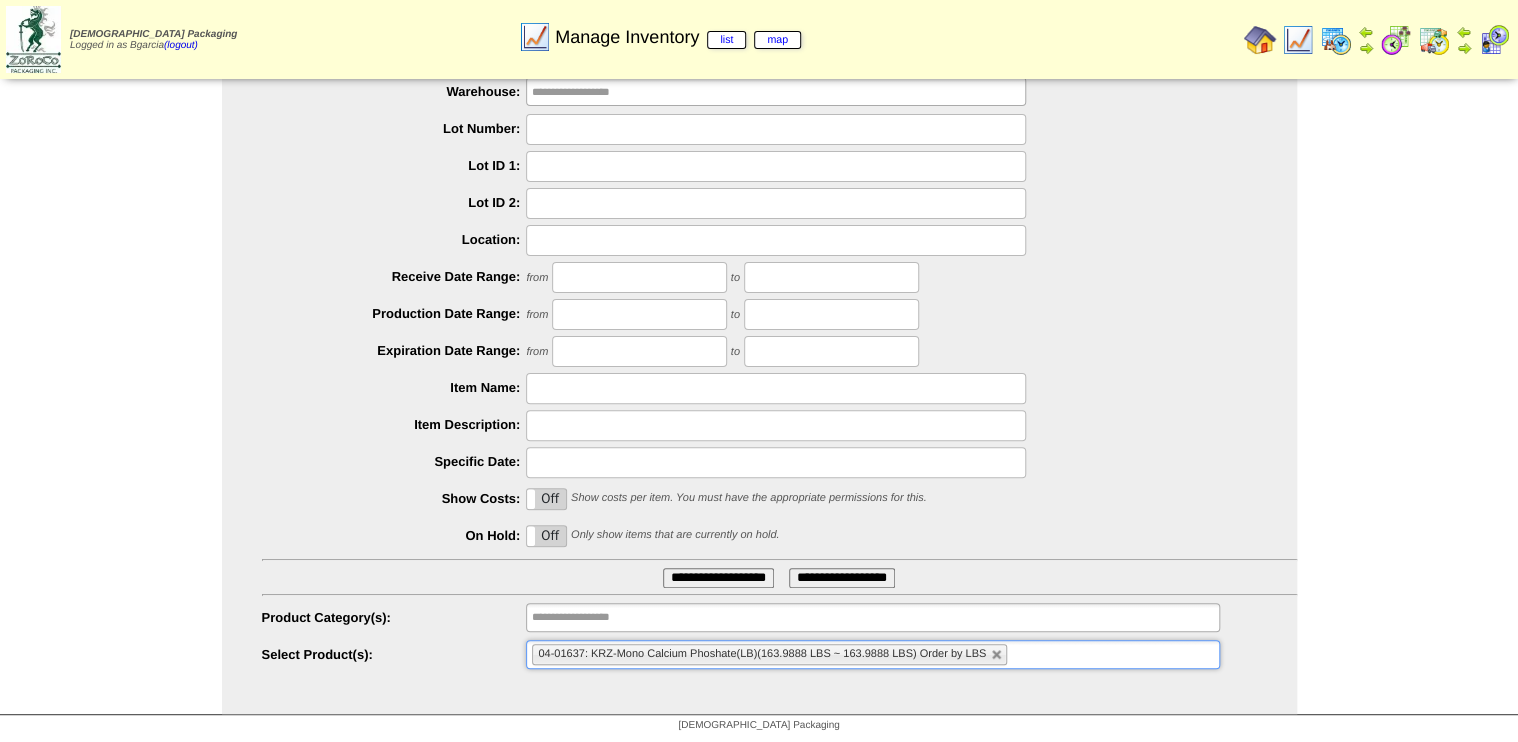 click on "**********" at bounding box center [718, 578] 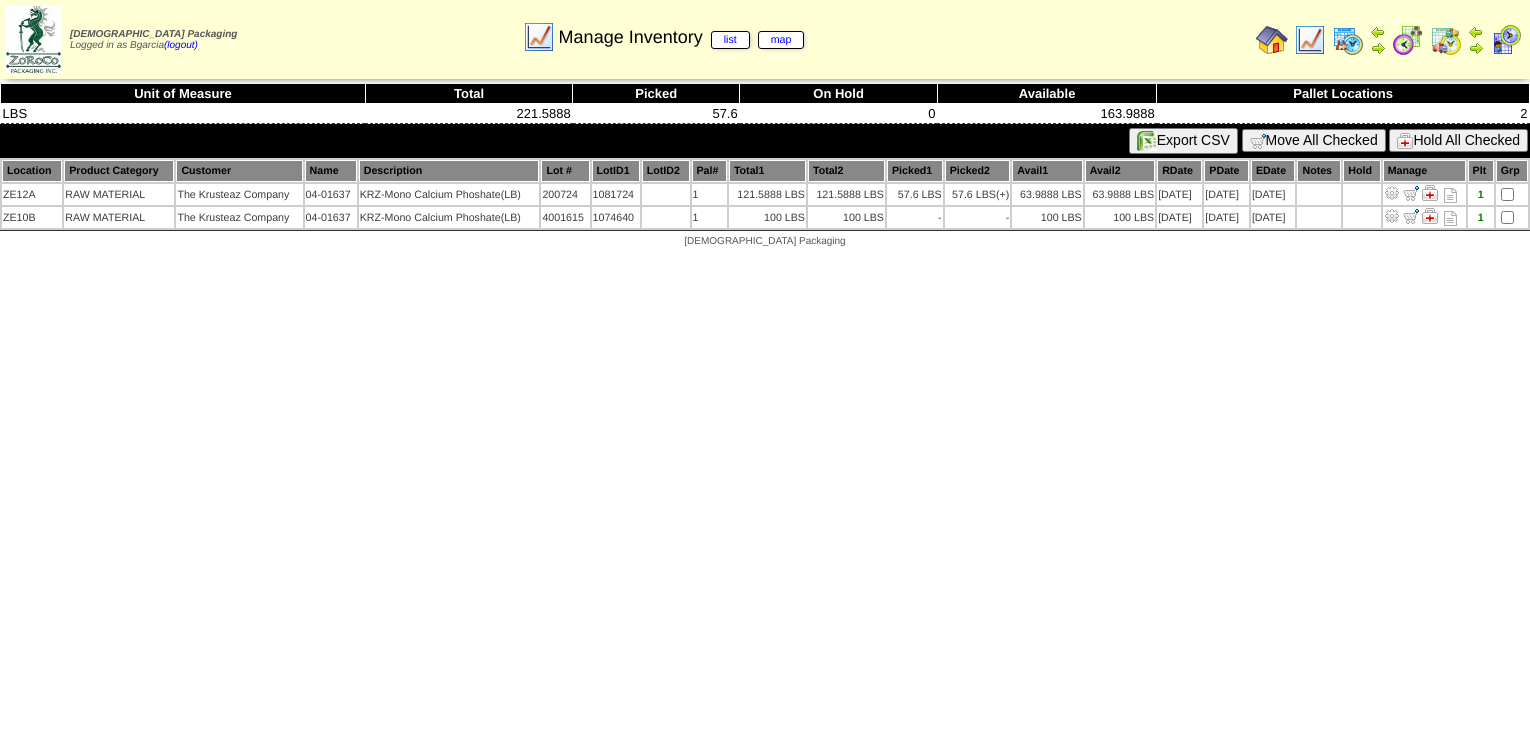 scroll, scrollTop: 0, scrollLeft: 0, axis: both 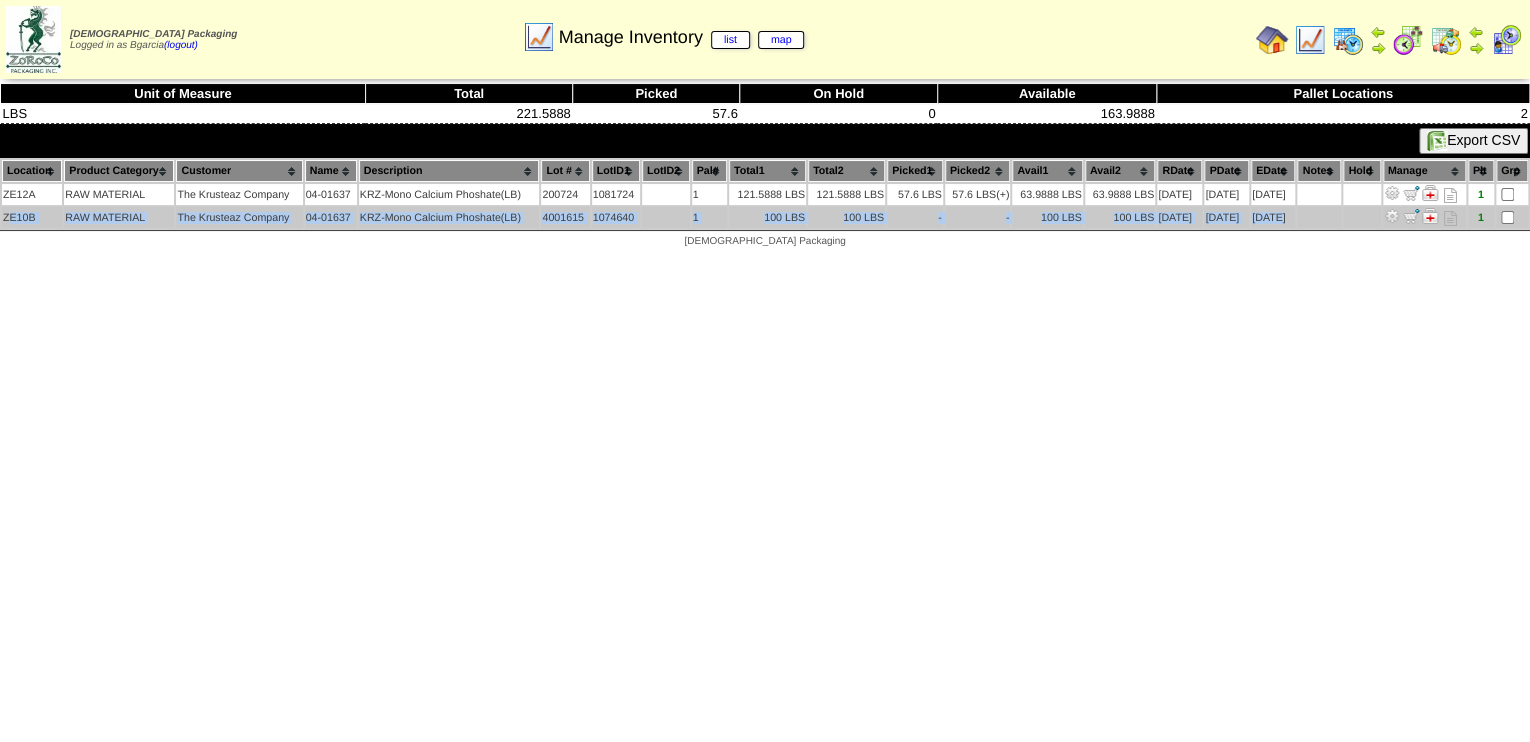 drag, startPoint x: 9, startPoint y: 208, endPoint x: 1327, endPoint y: 223, distance: 1318.0853 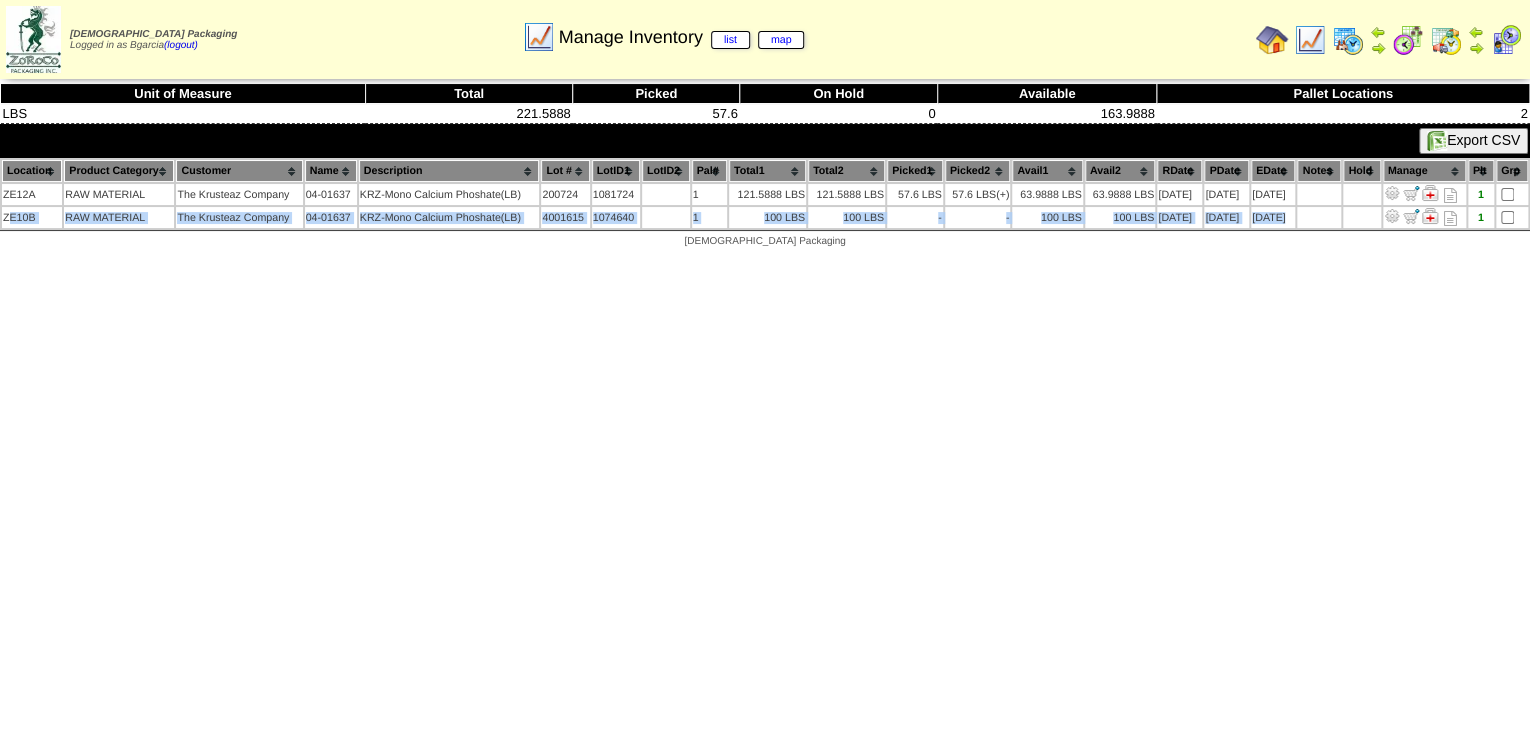 drag, startPoint x: 1327, startPoint y: 223, endPoint x: 1316, endPoint y: 225, distance: 11.18034 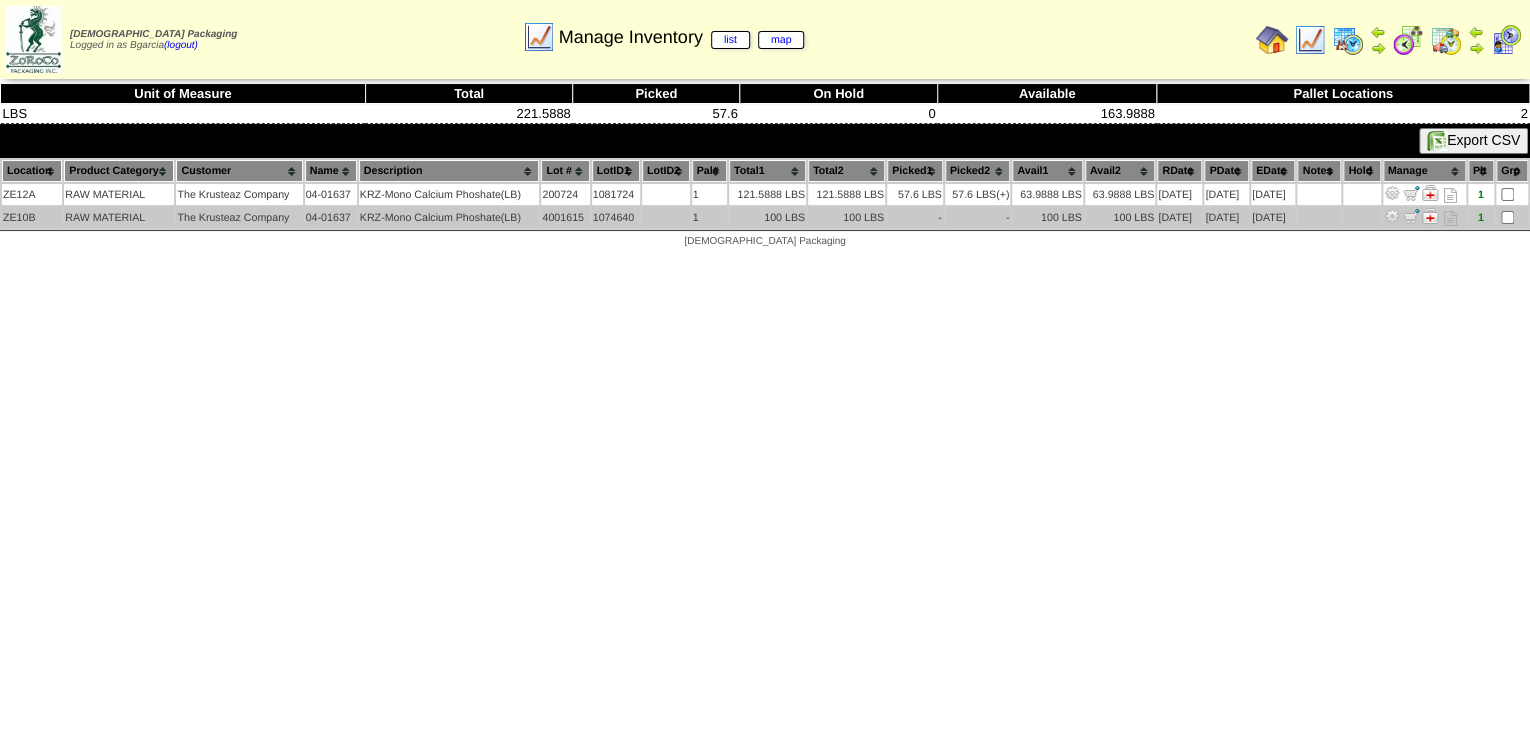 click on "ZE10B                                                                                                                                                  RAW MATERIAL                                                                                                                                                  The Krusteaz Company                                                                                                                                                  04-01637                                                                                                                                                  KRZ-Mono Calcium Phoshate(LB)                                                                                                                                                  4001615 1074640 1 100 LBS 100 LBS -  -   100 LBS 100 LBS 02/25/25 08/17/24 08/17/25         1" at bounding box center (765, 217) 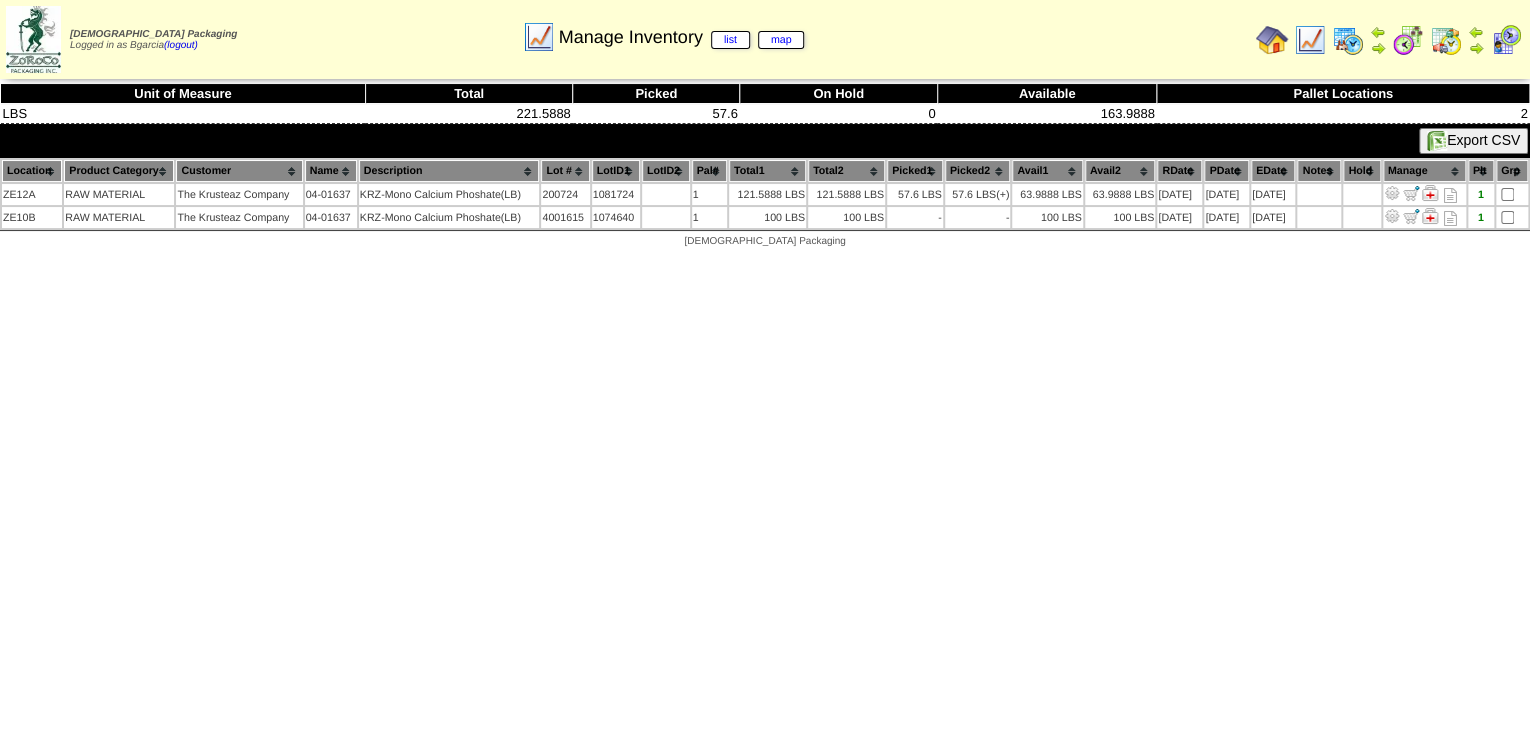 drag, startPoint x: 1296, startPoint y: 215, endPoint x: 519, endPoint y: 227, distance: 777.09265 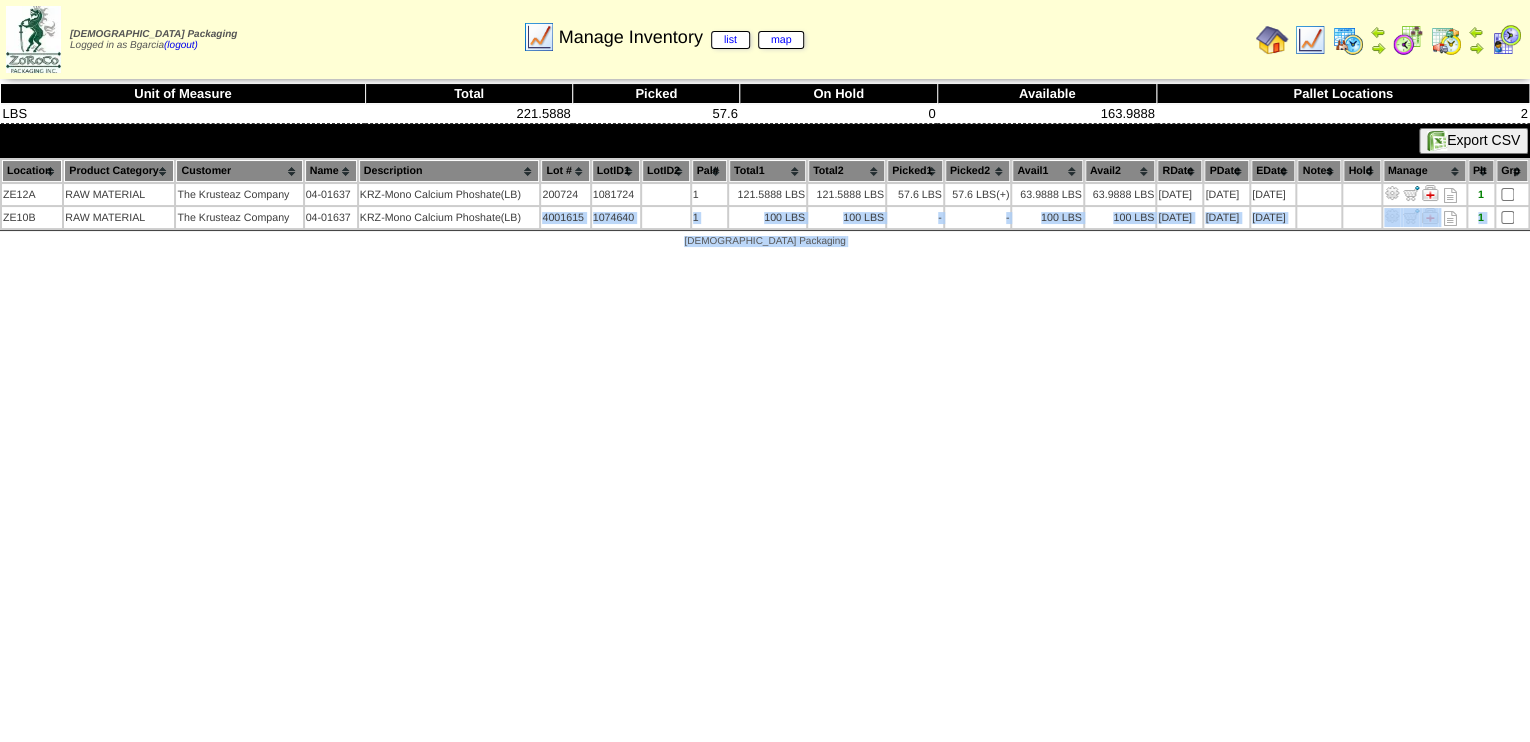 drag, startPoint x: 538, startPoint y: 217, endPoint x: 1332, endPoint y: 274, distance: 796.04333 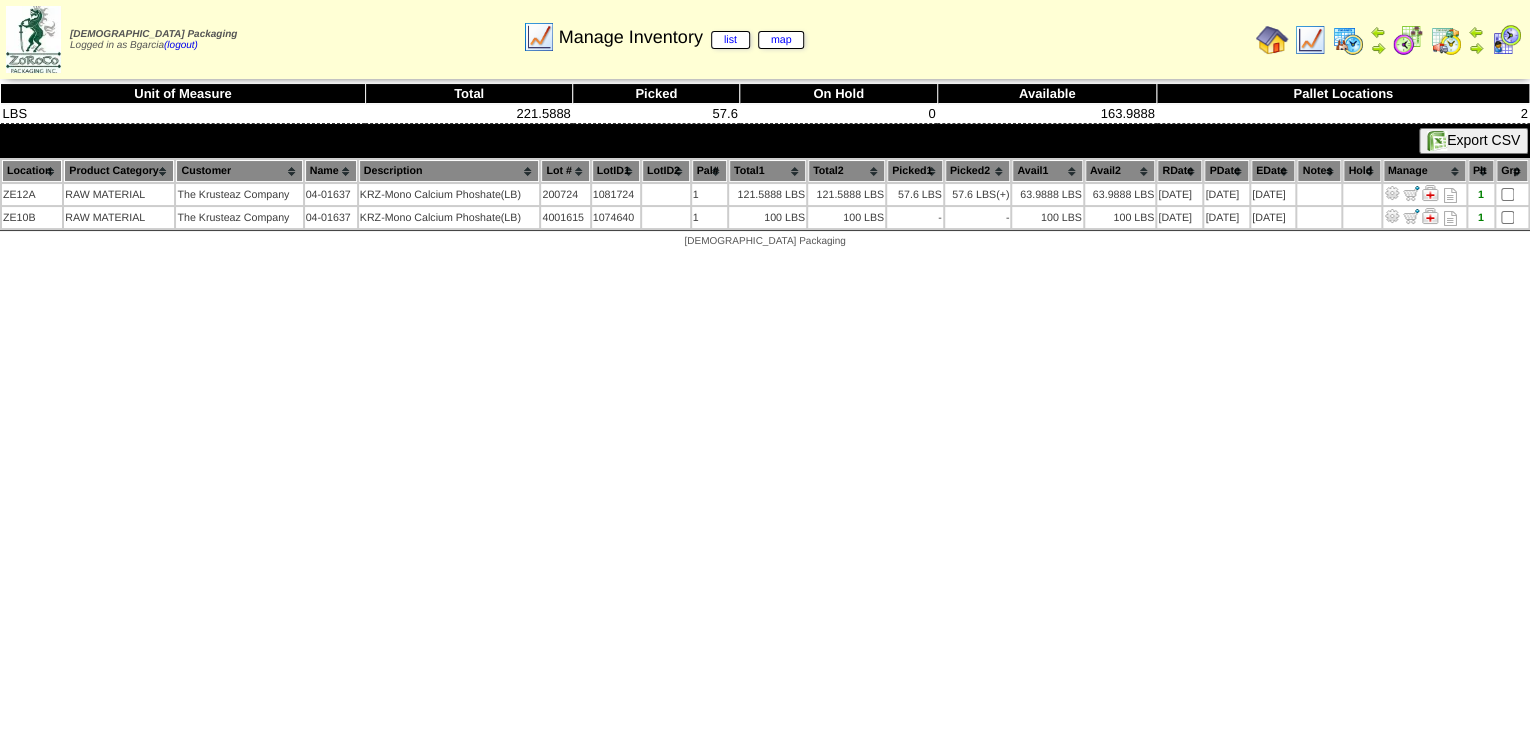 click at bounding box center [1408, 40] 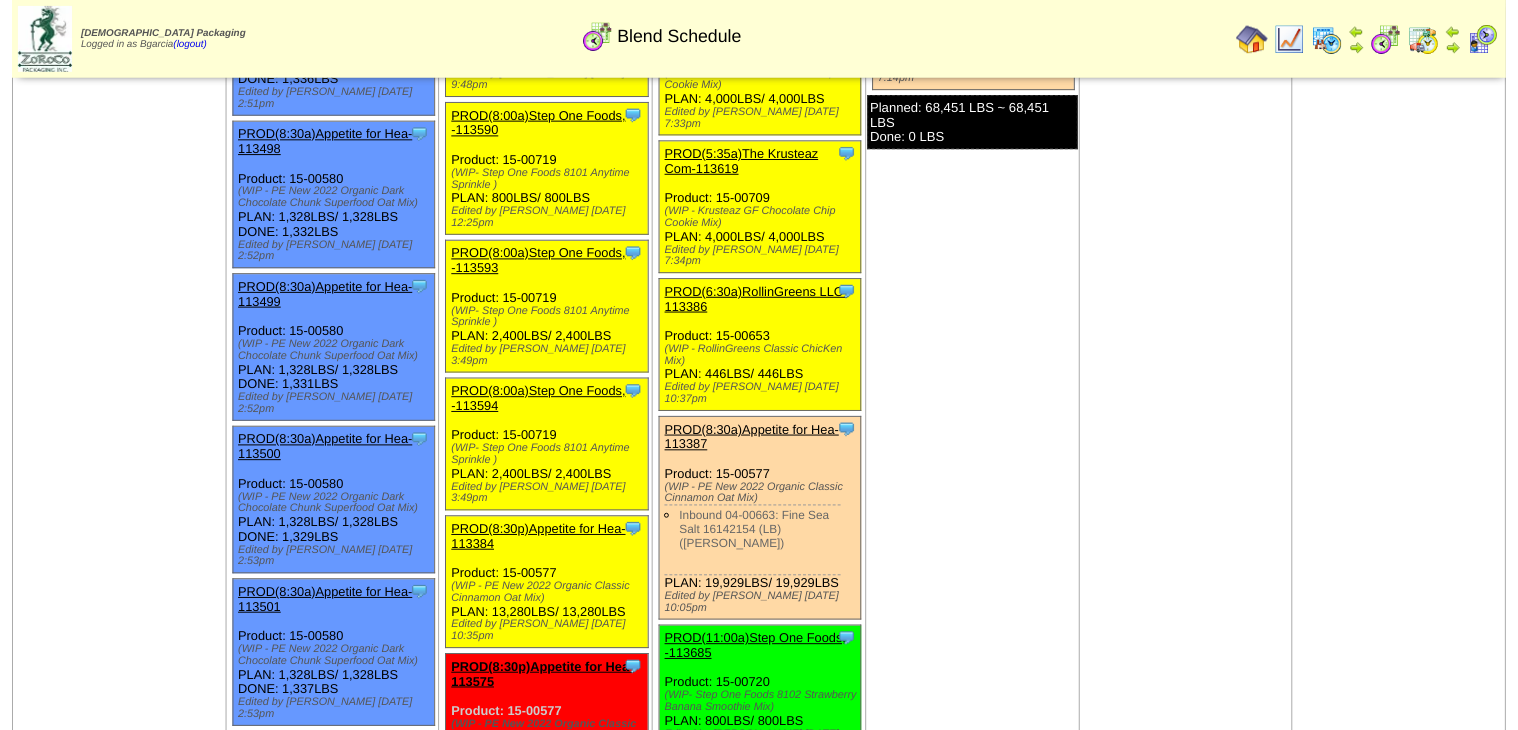 scroll, scrollTop: 1440, scrollLeft: 0, axis: vertical 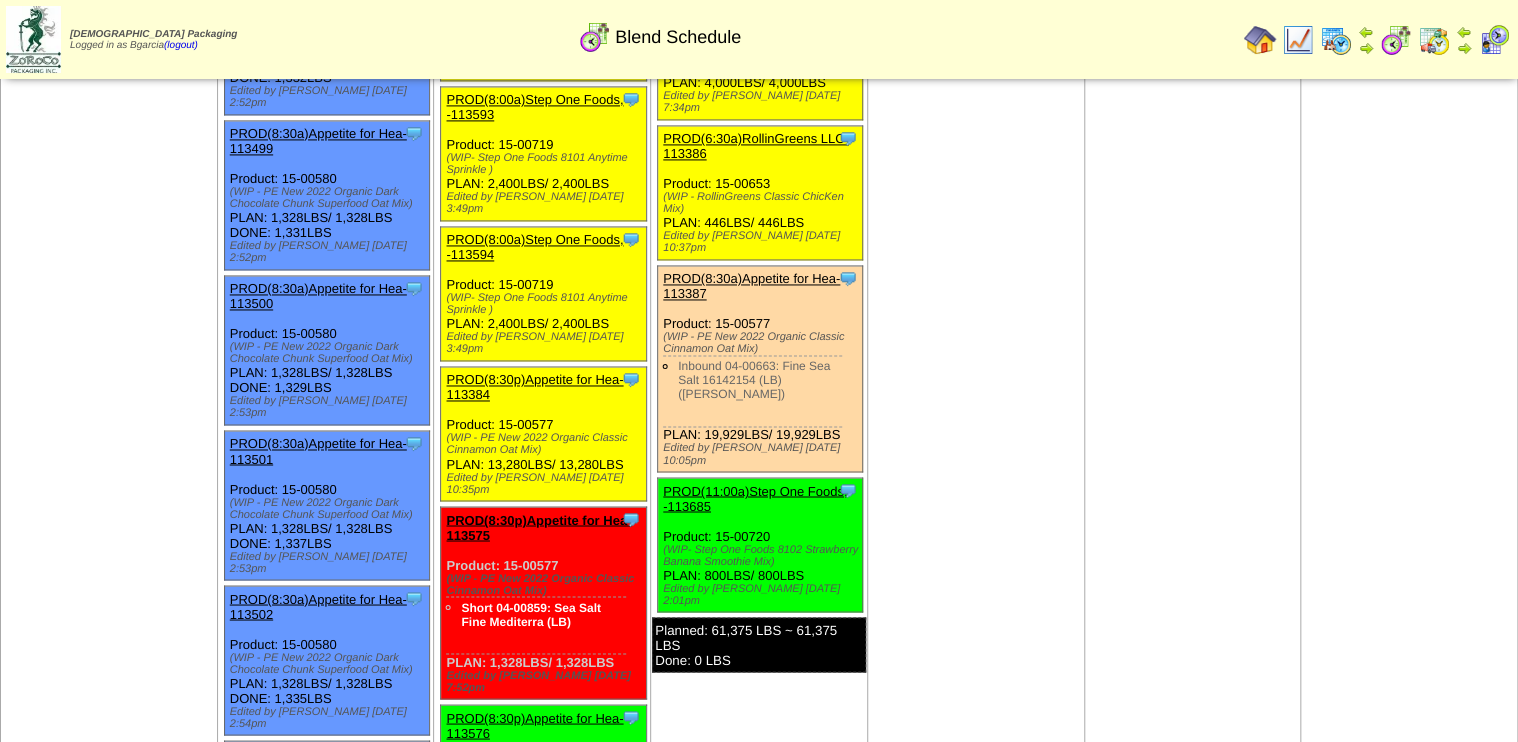 click on "PROD(11:00a)Step One Foods, -113685" at bounding box center [755, 498] 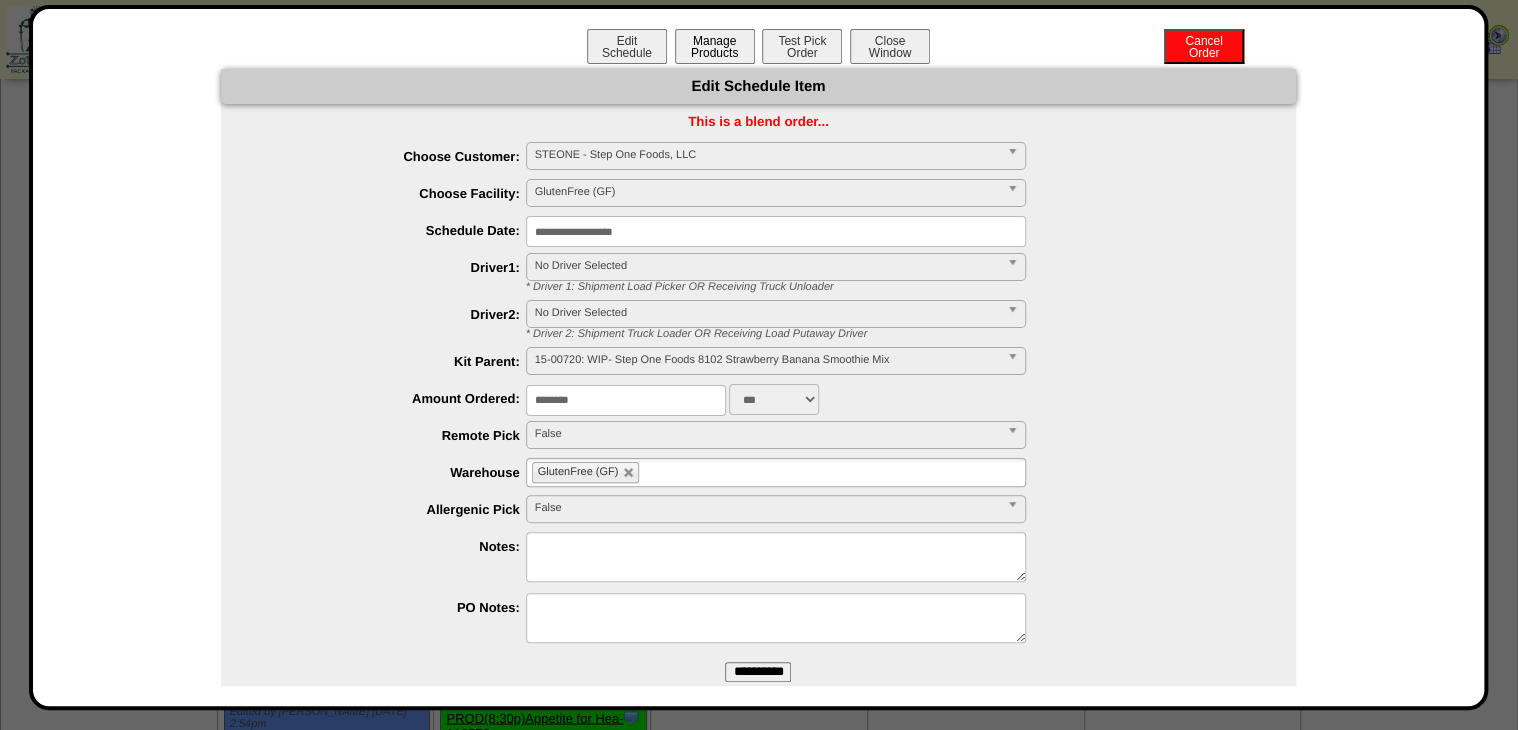 click on "Manage Products" at bounding box center (715, 46) 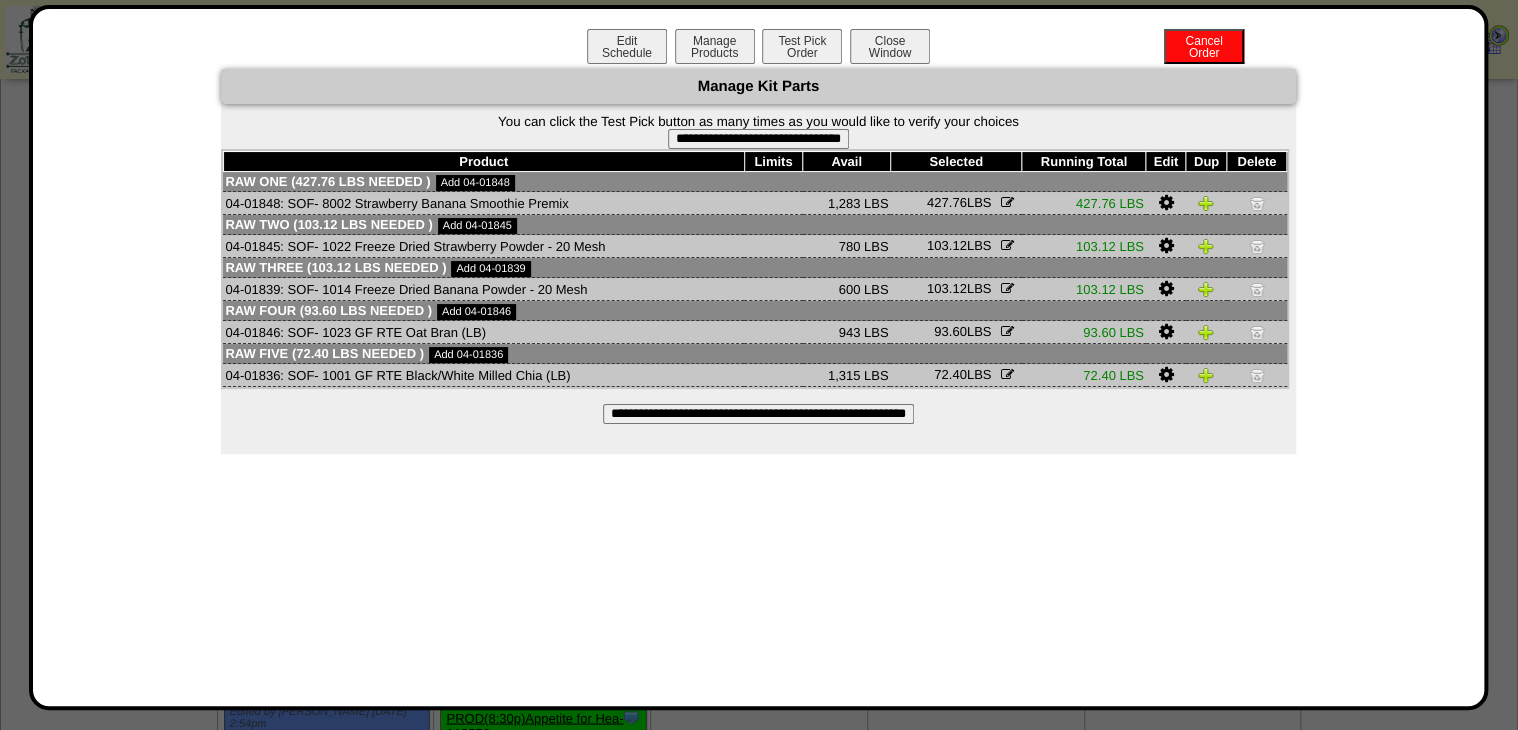 click on "**********" at bounding box center (758, 139) 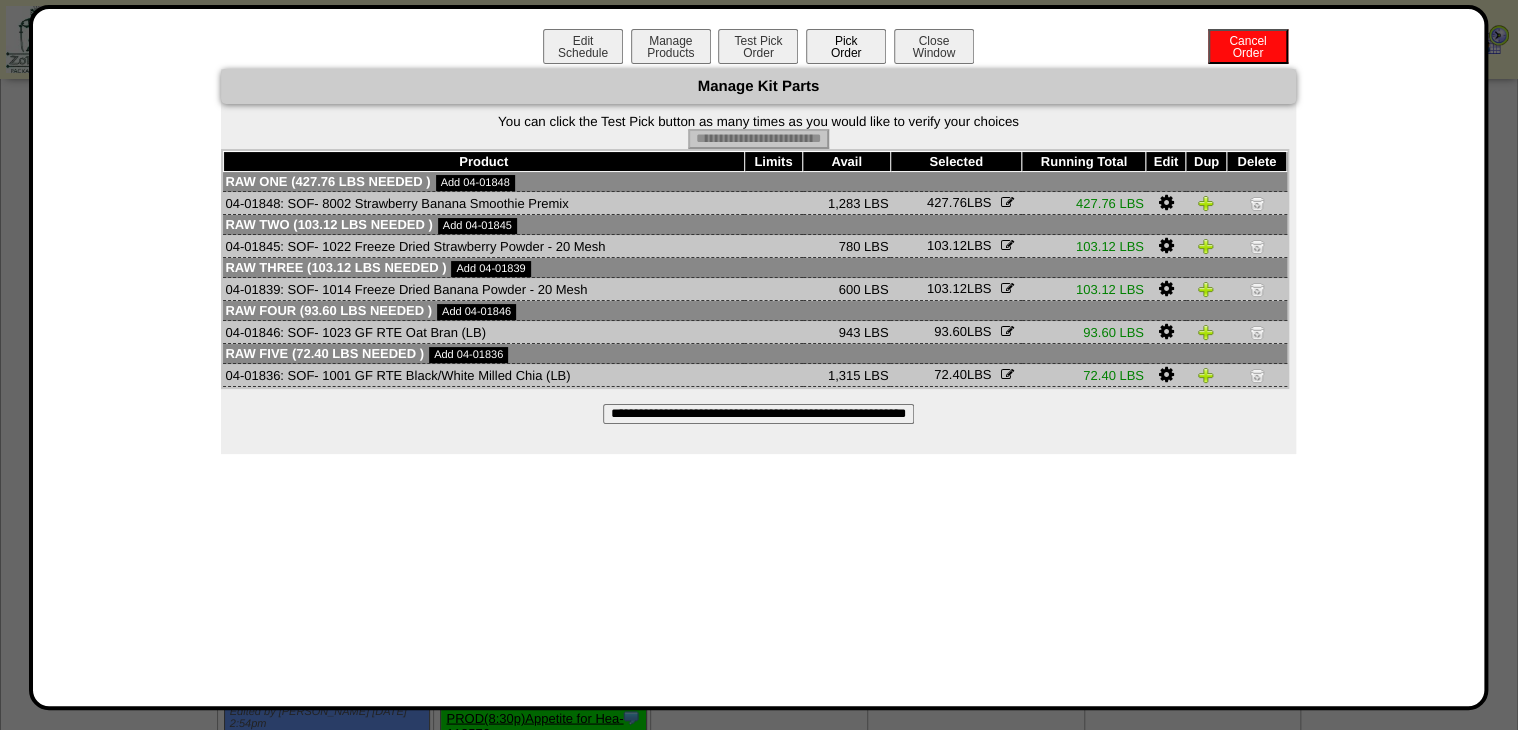 click on "Pick Order" at bounding box center (846, 46) 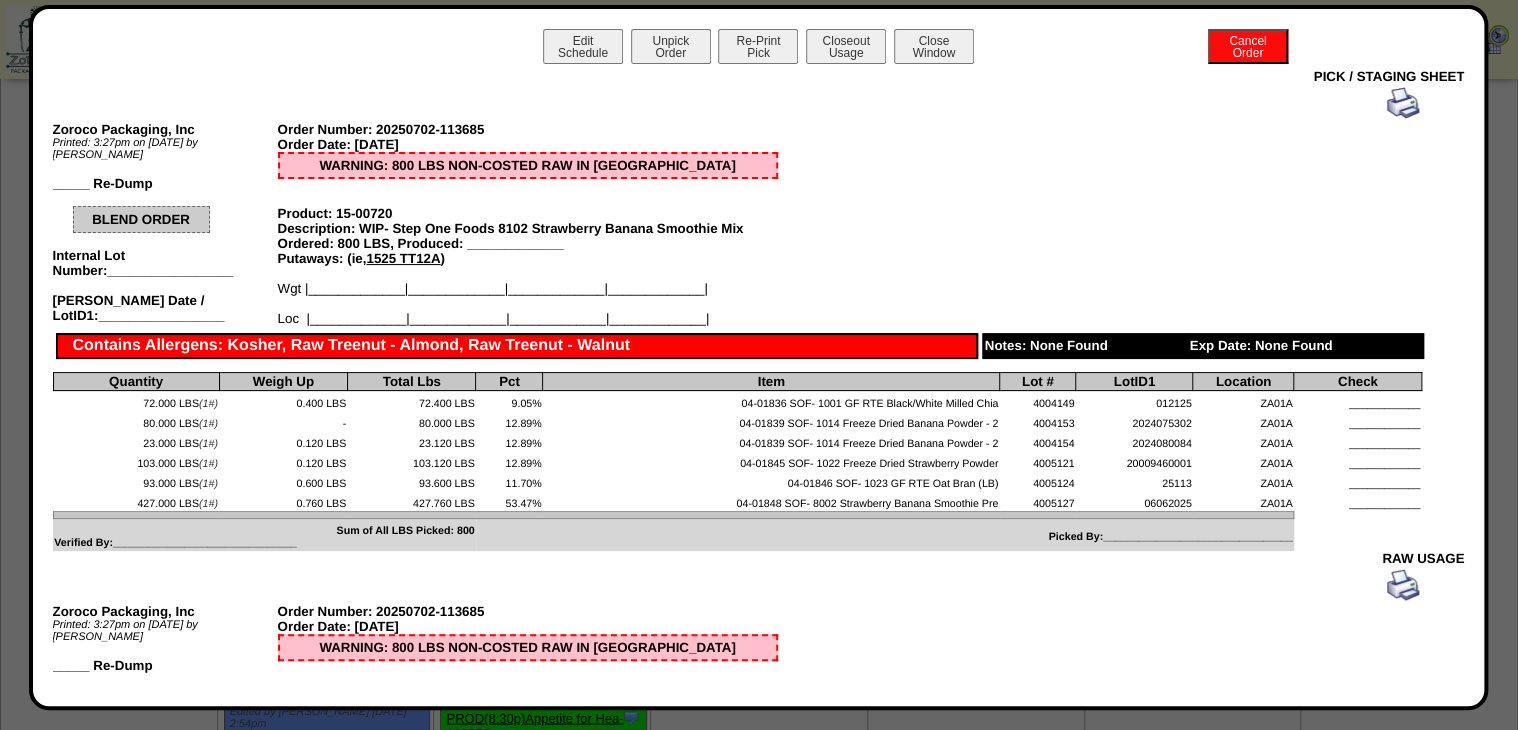 click at bounding box center [1403, 103] 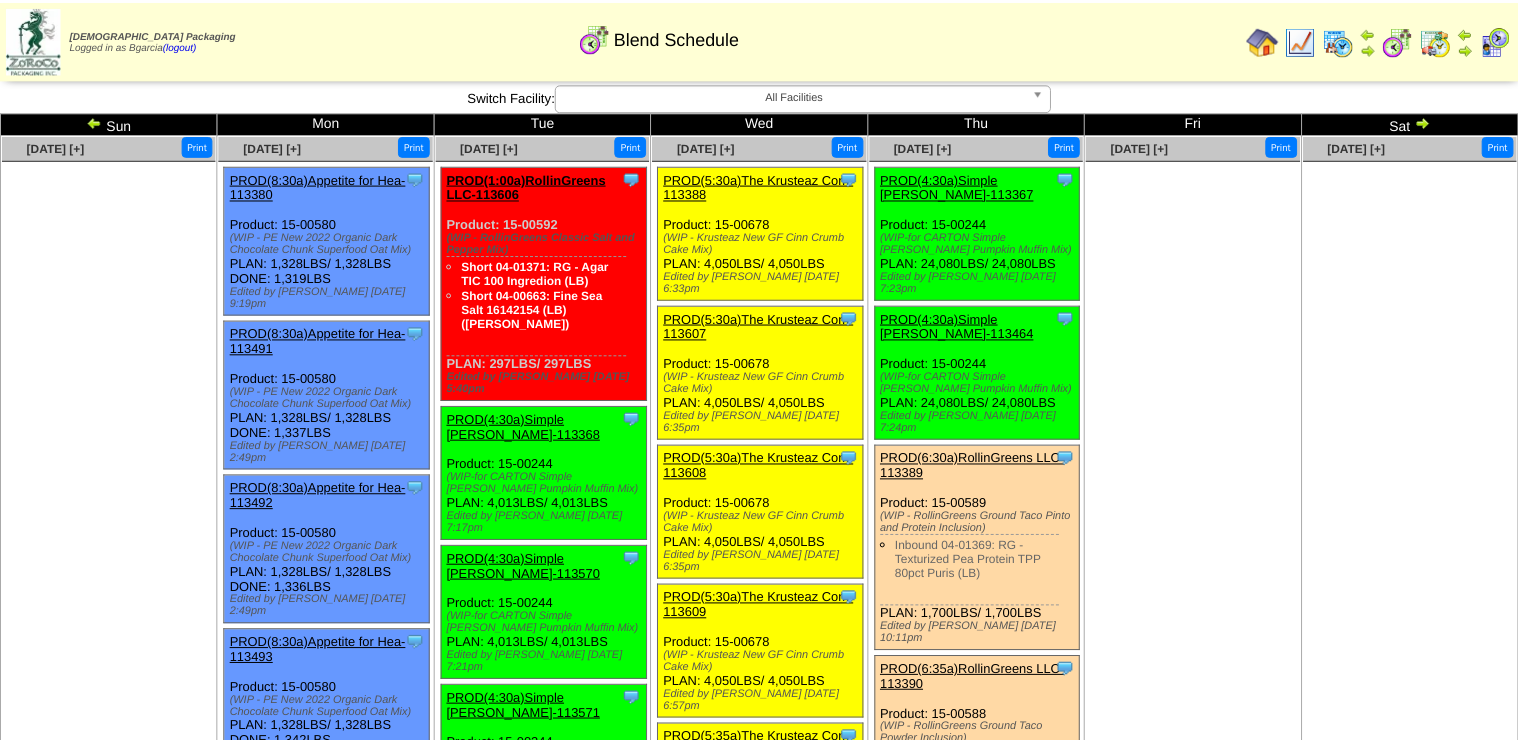 scroll, scrollTop: 1440, scrollLeft: 0, axis: vertical 